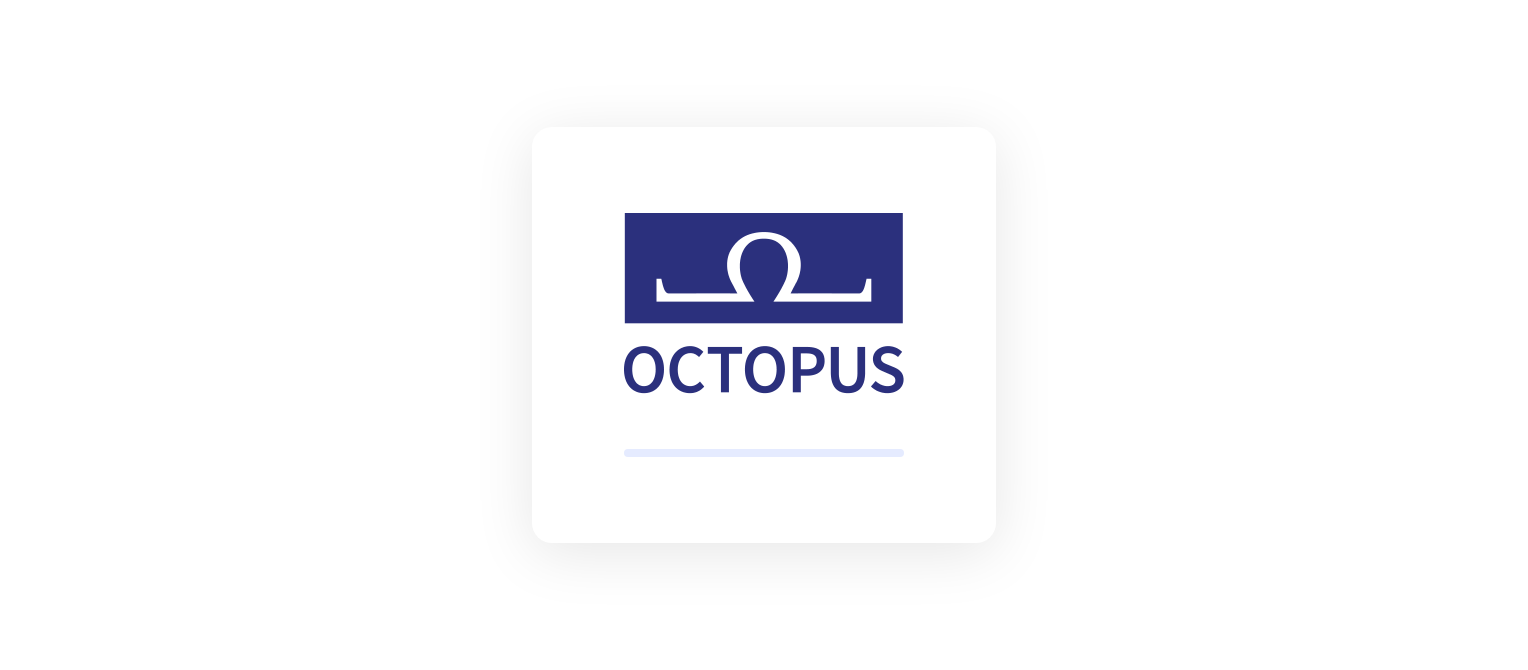 scroll, scrollTop: 0, scrollLeft: 0, axis: both 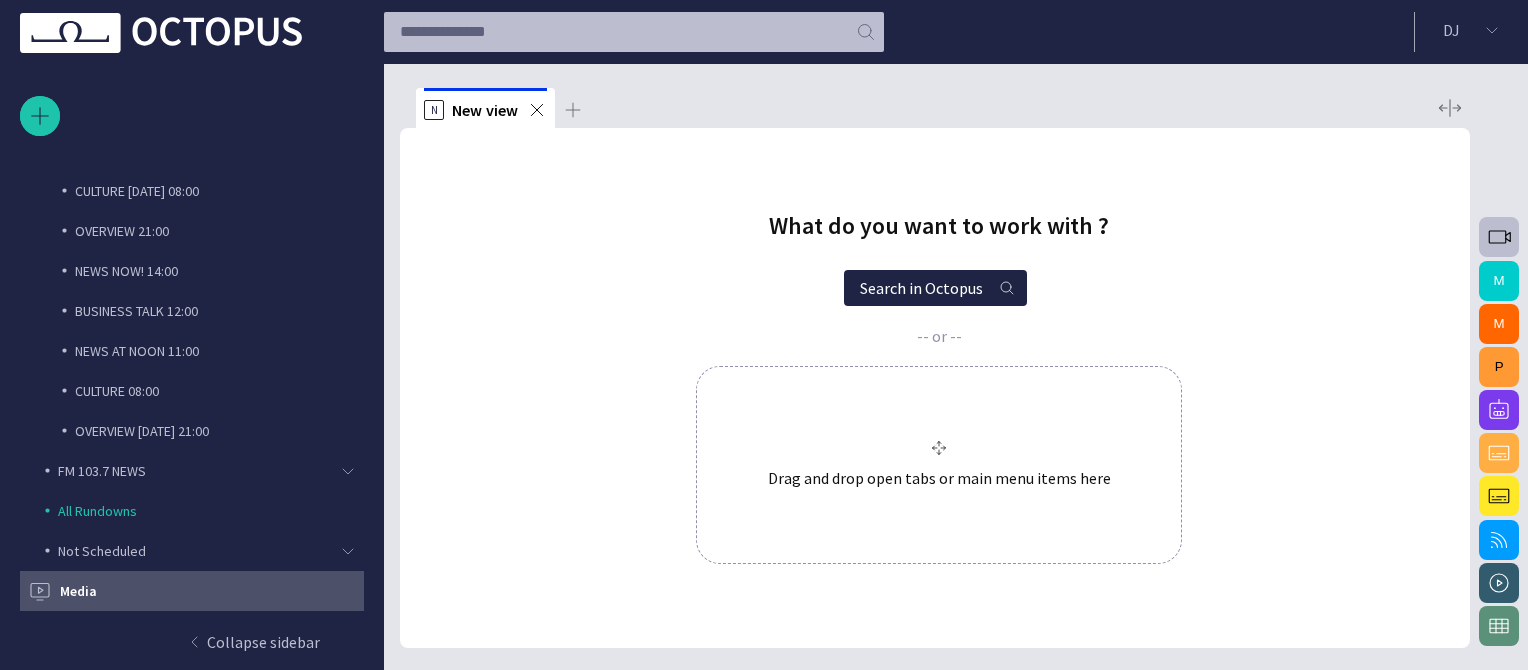 click on "Media" at bounding box center (196, 591) 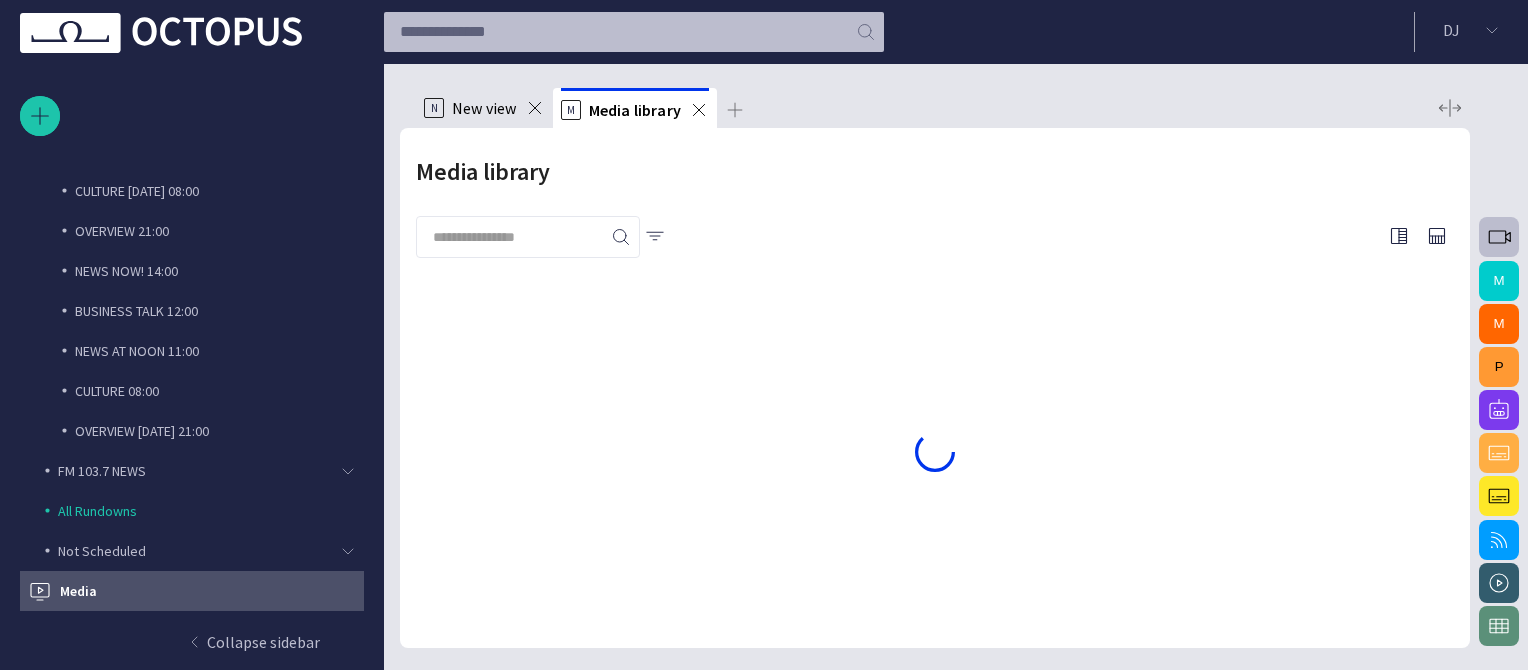 scroll, scrollTop: 391, scrollLeft: 0, axis: vertical 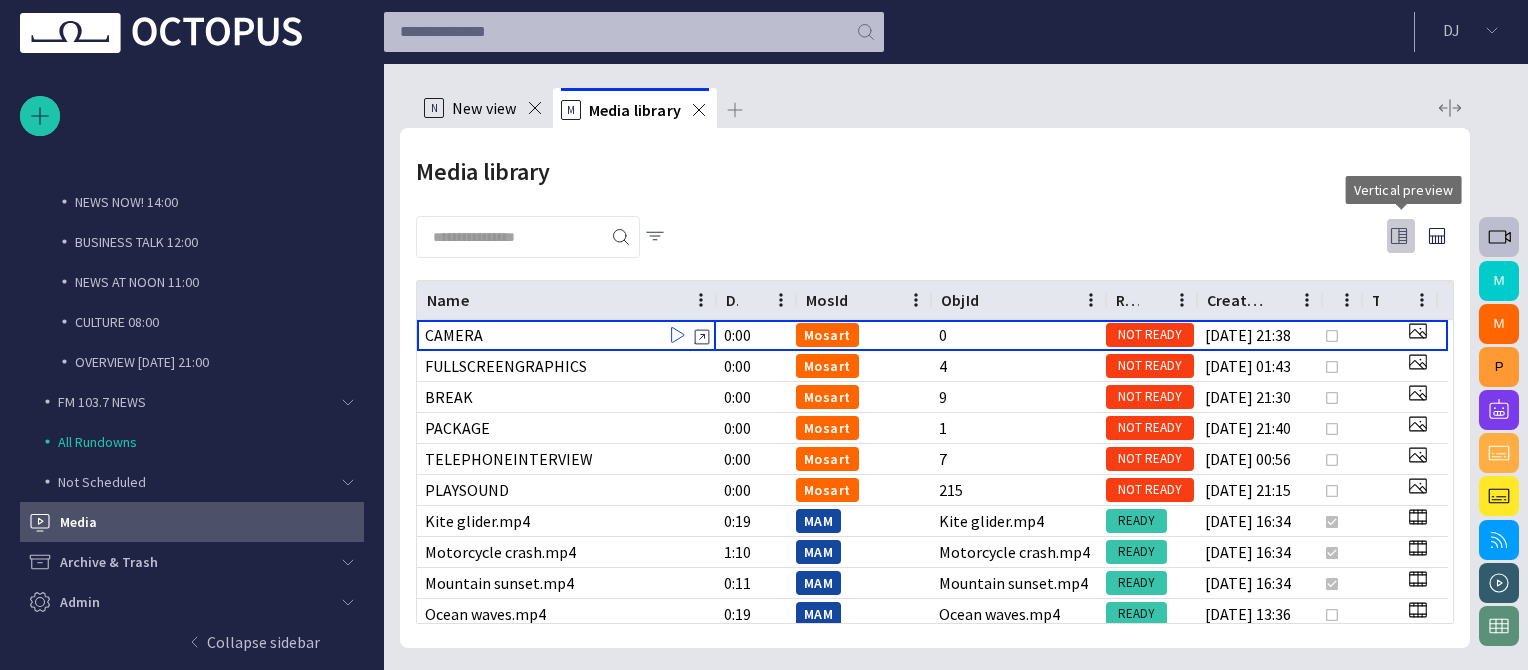 click at bounding box center (1399, 236) 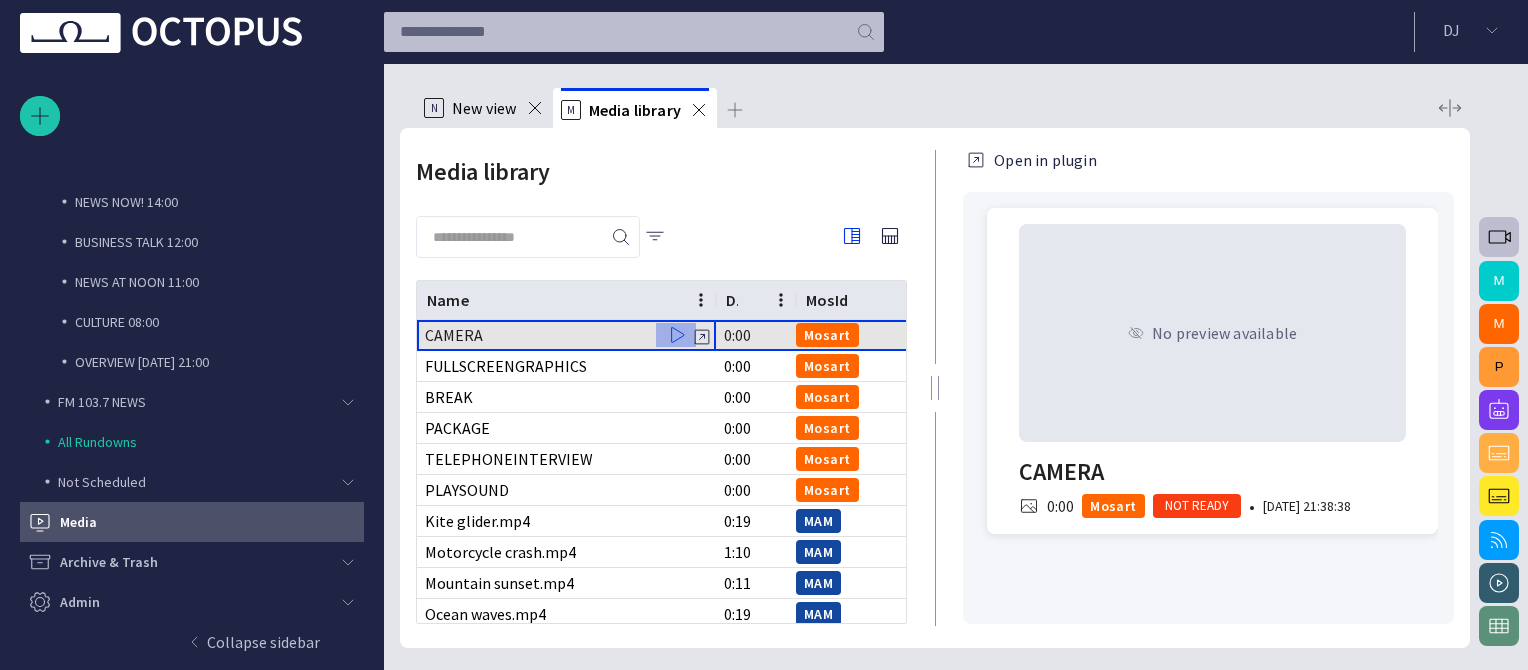 click at bounding box center [676, 335] 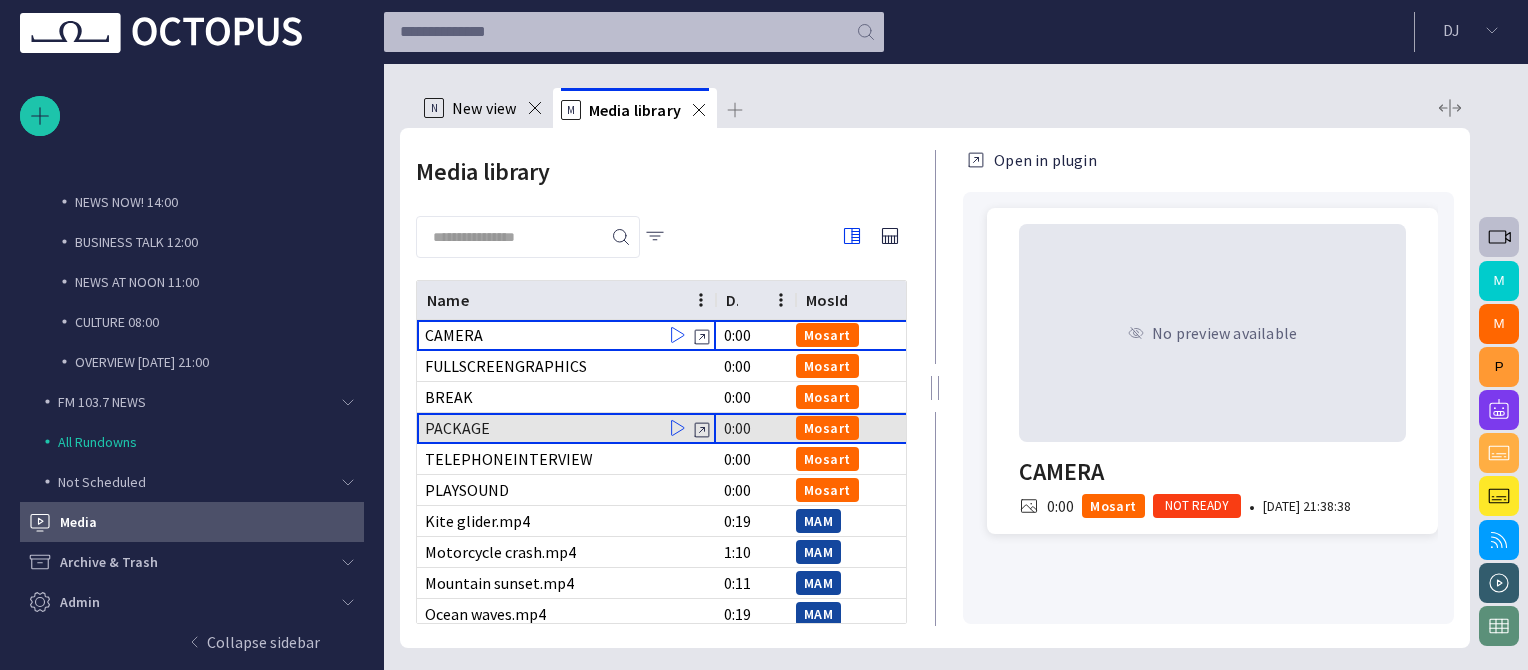 click on "PACKAGE" at bounding box center (566, 428) 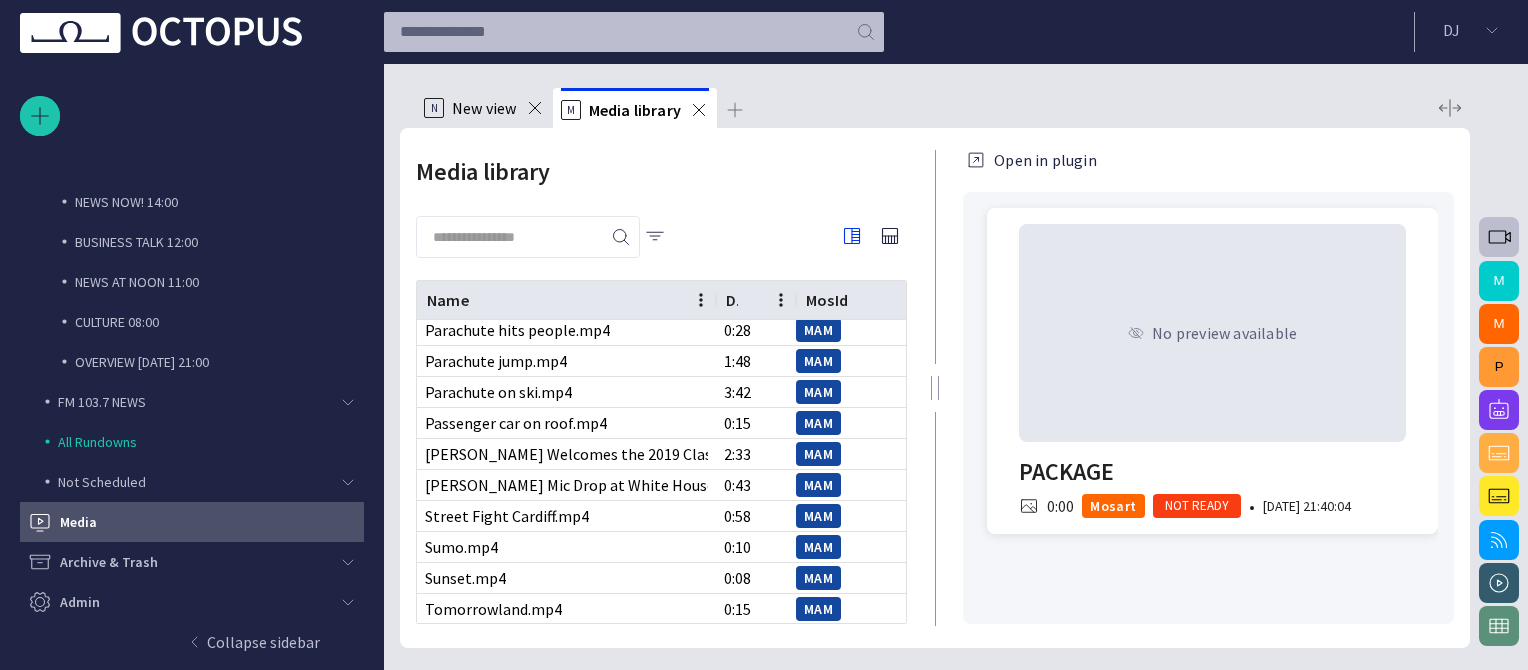 scroll, scrollTop: 315, scrollLeft: 0, axis: vertical 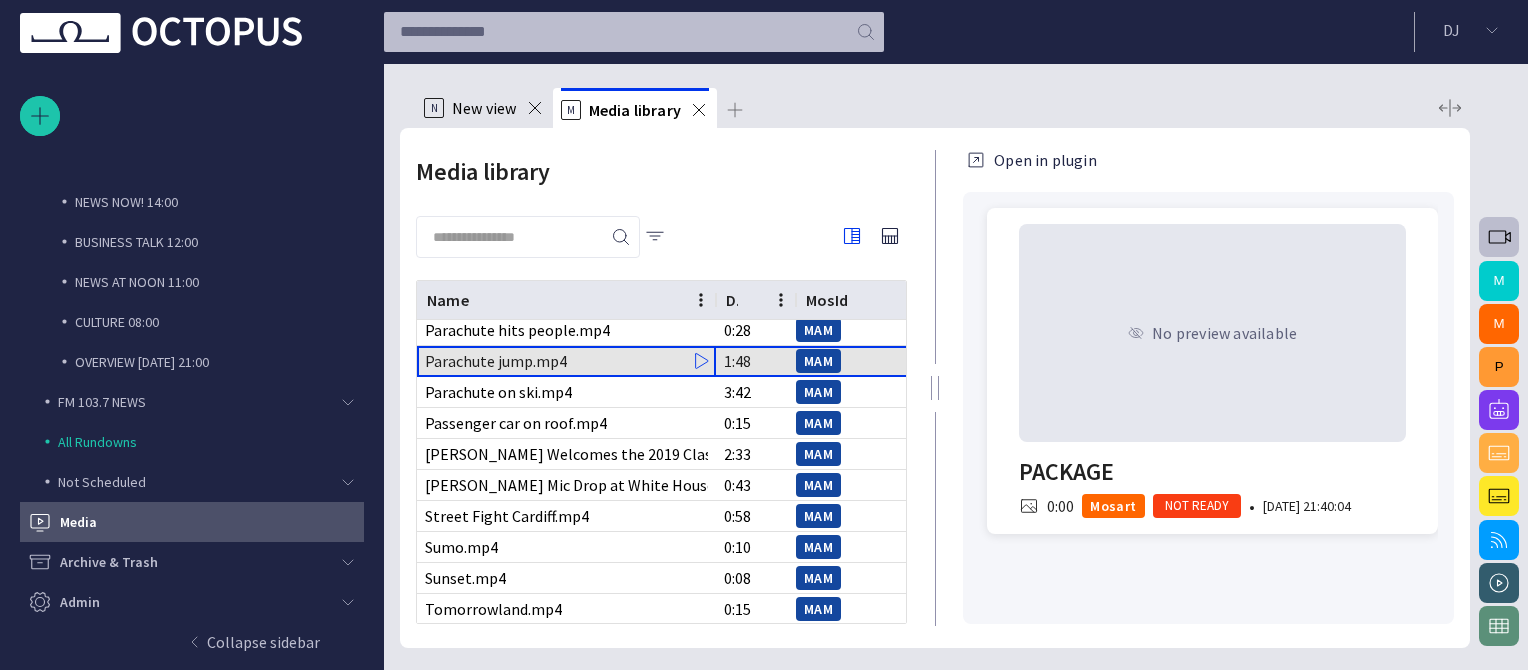 click on "Parachute jump.mp4" at bounding box center (566, 361) 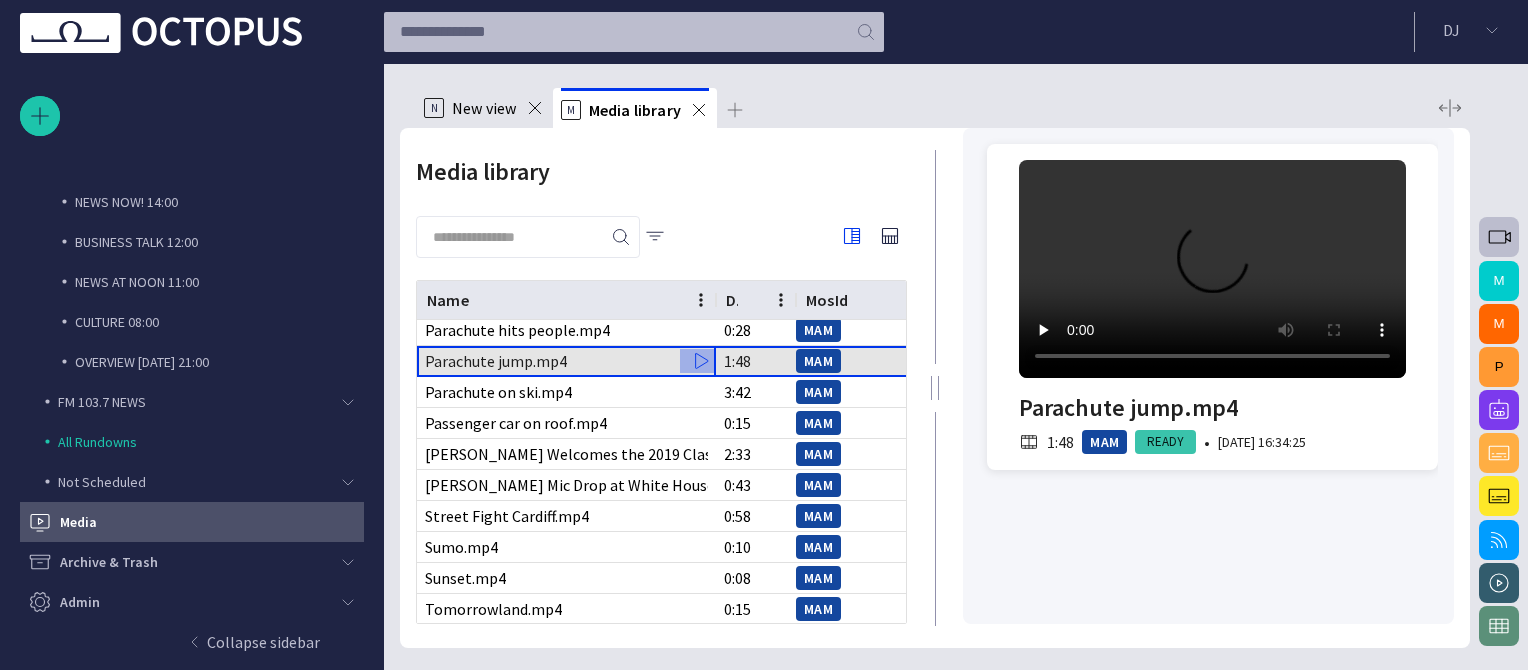 click at bounding box center [700, 361] 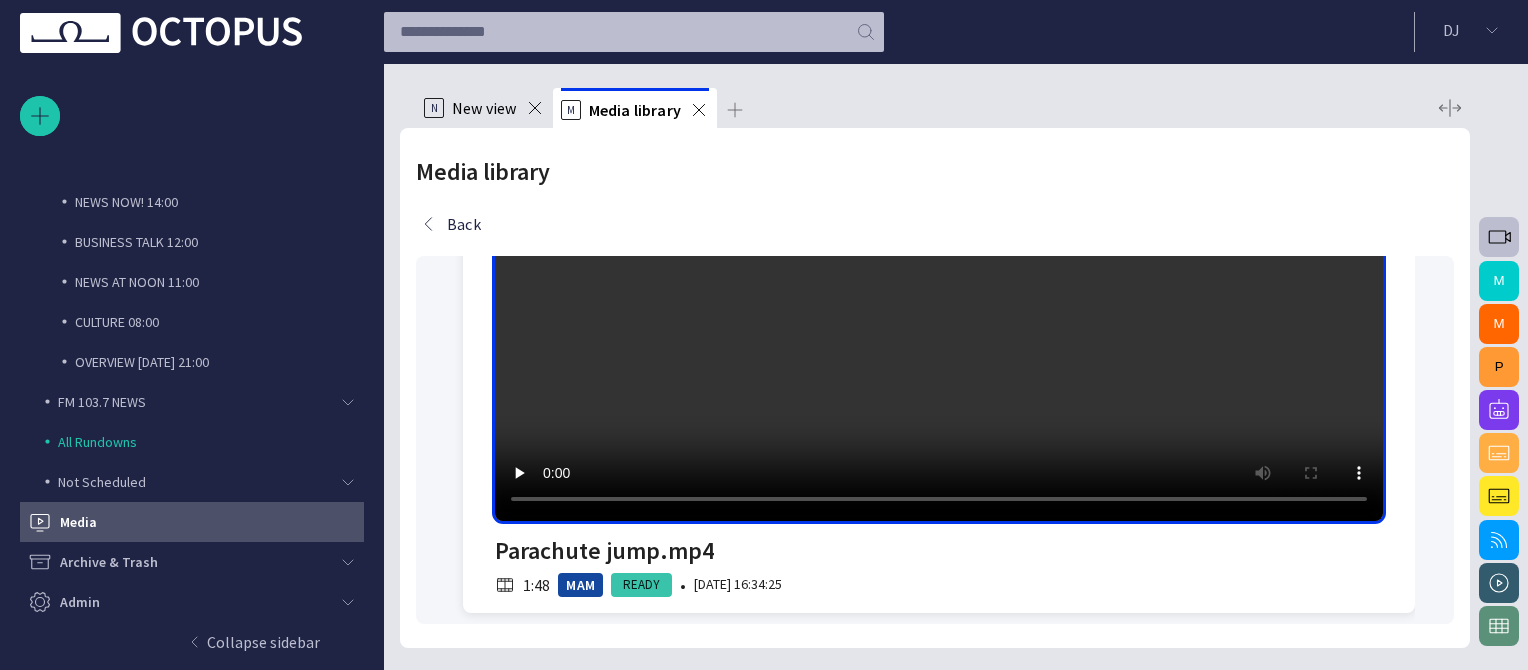scroll, scrollTop: 54, scrollLeft: 0, axis: vertical 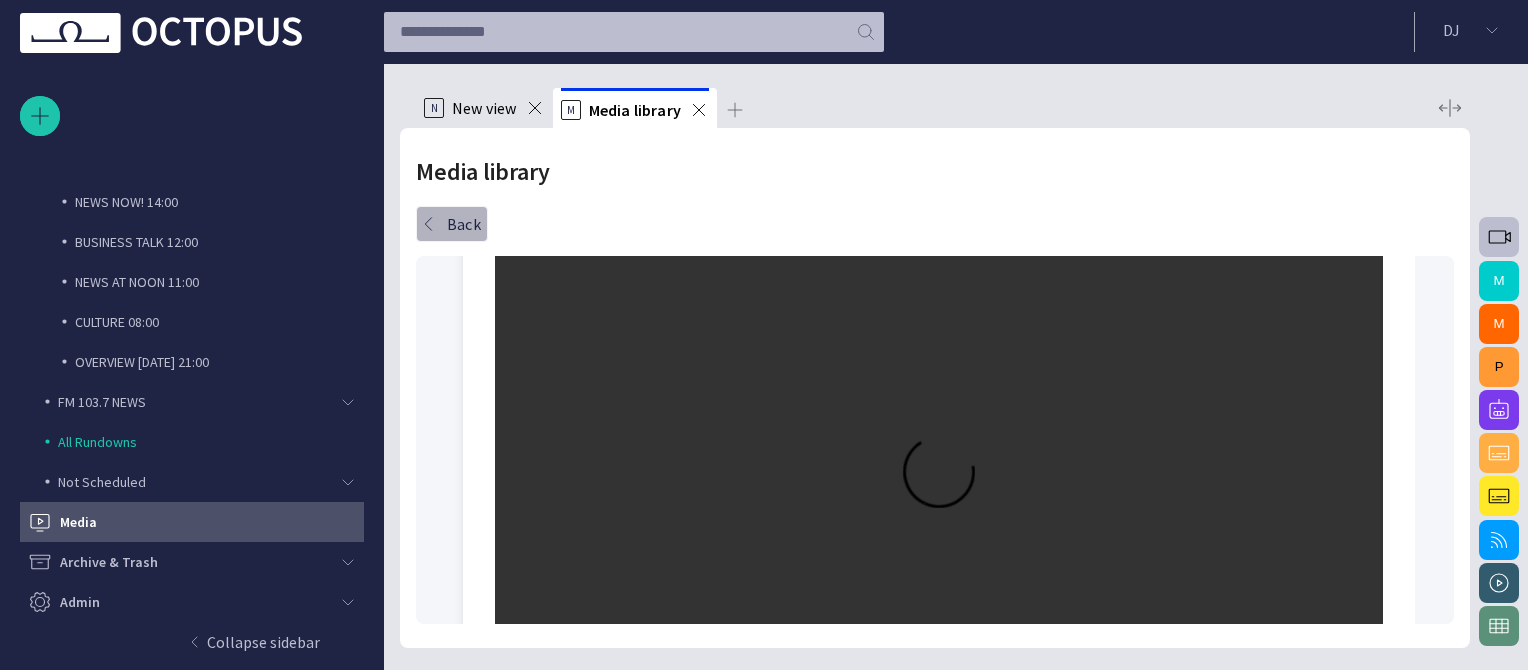click on "Back" at bounding box center (452, 224) 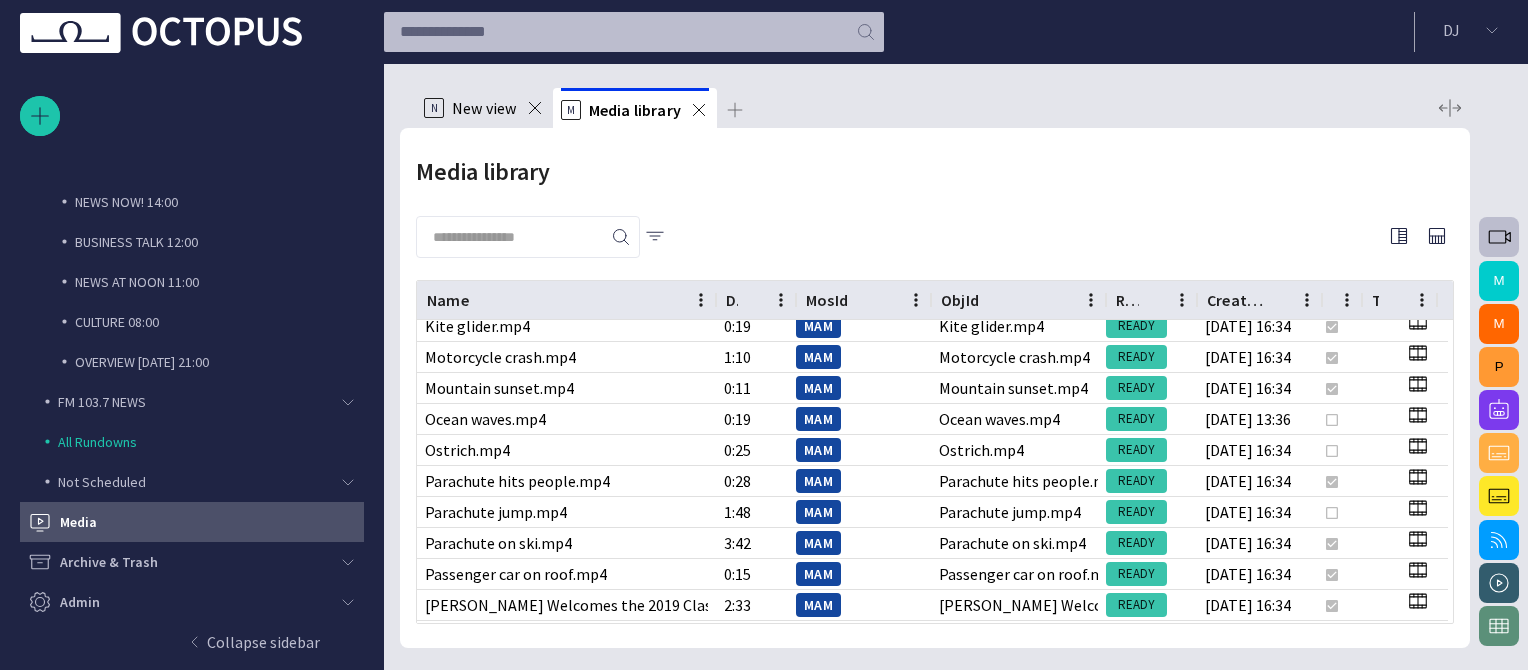 scroll, scrollTop: 133, scrollLeft: 0, axis: vertical 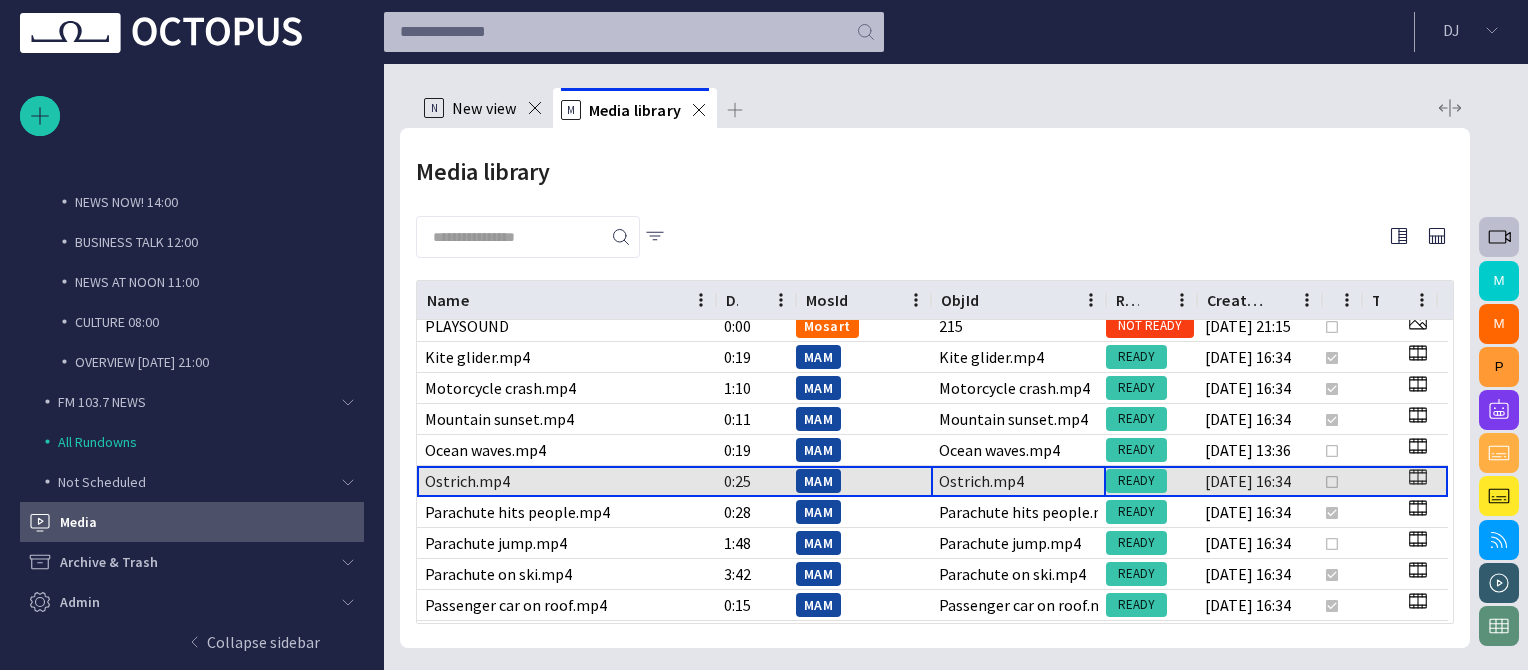 click on "Ostrich.mp4" at bounding box center (981, 481) 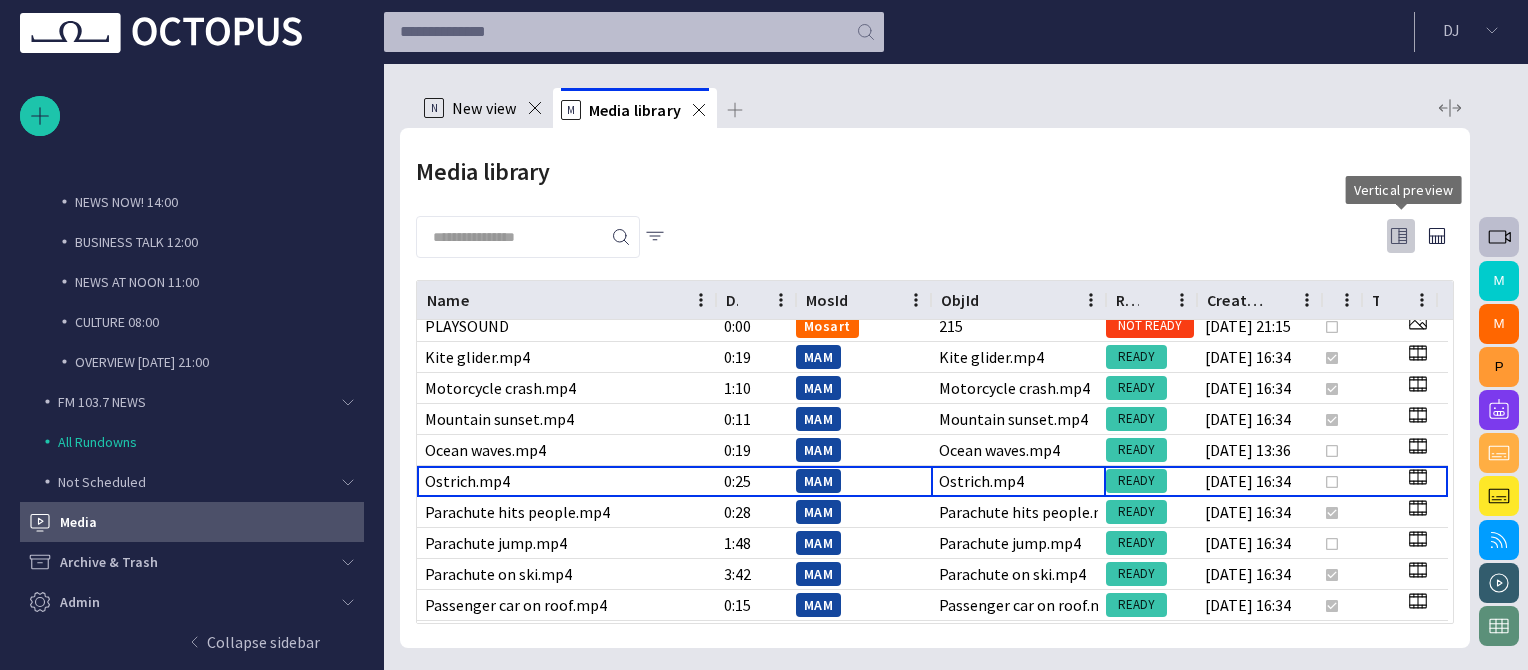 click at bounding box center [1399, 236] 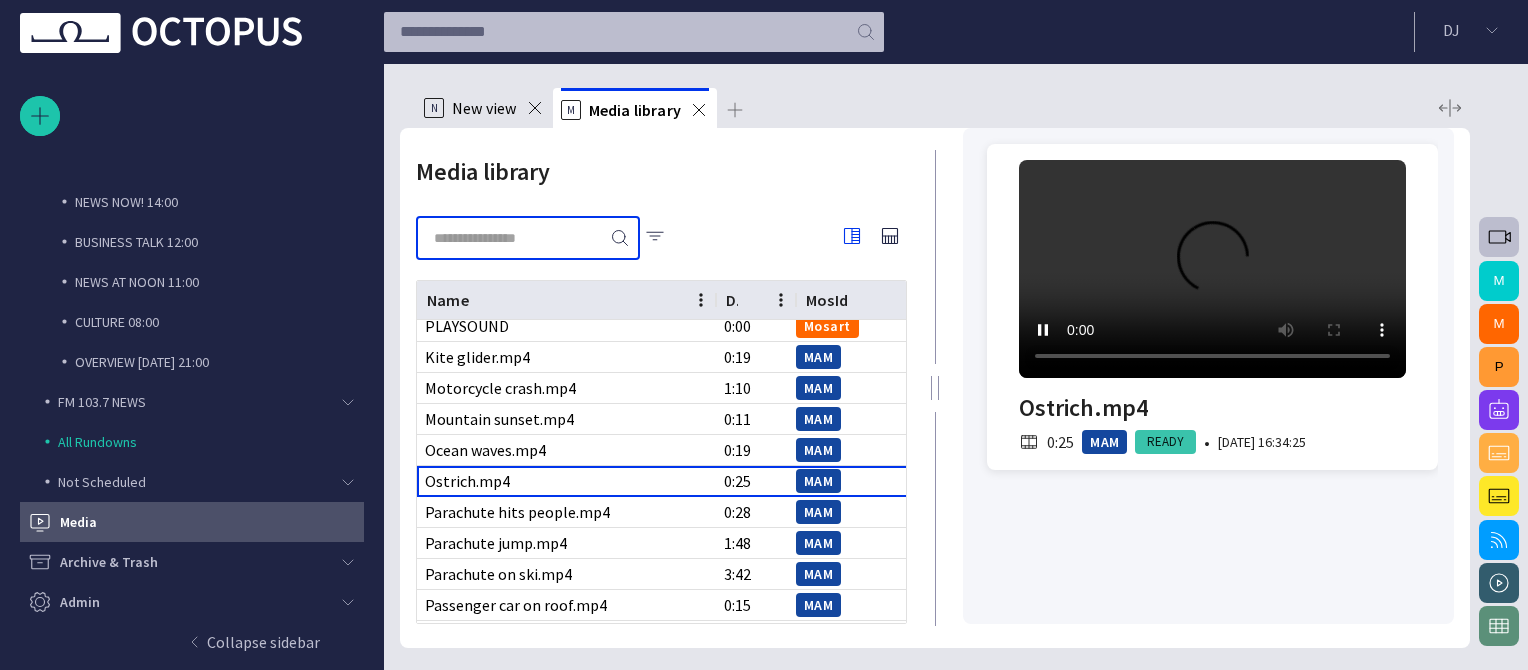 click at bounding box center (514, 238) 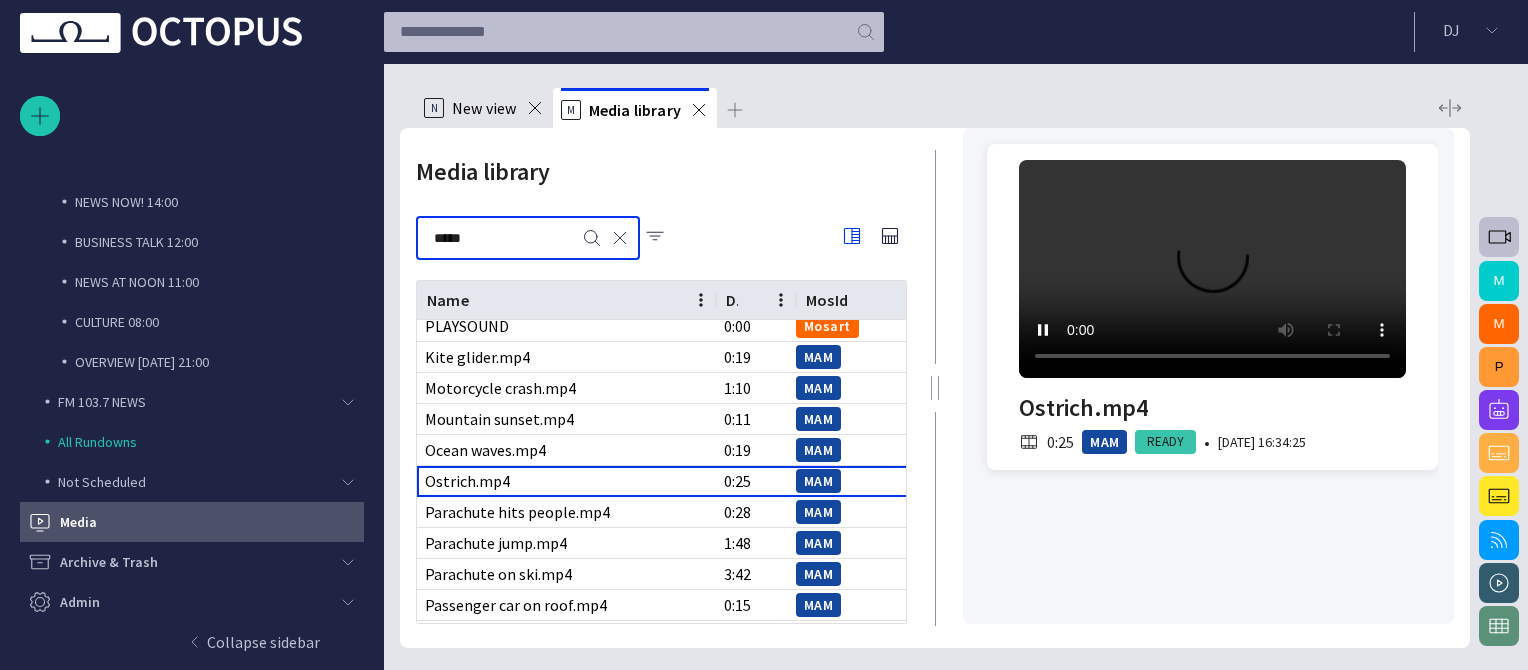 type on "*****" 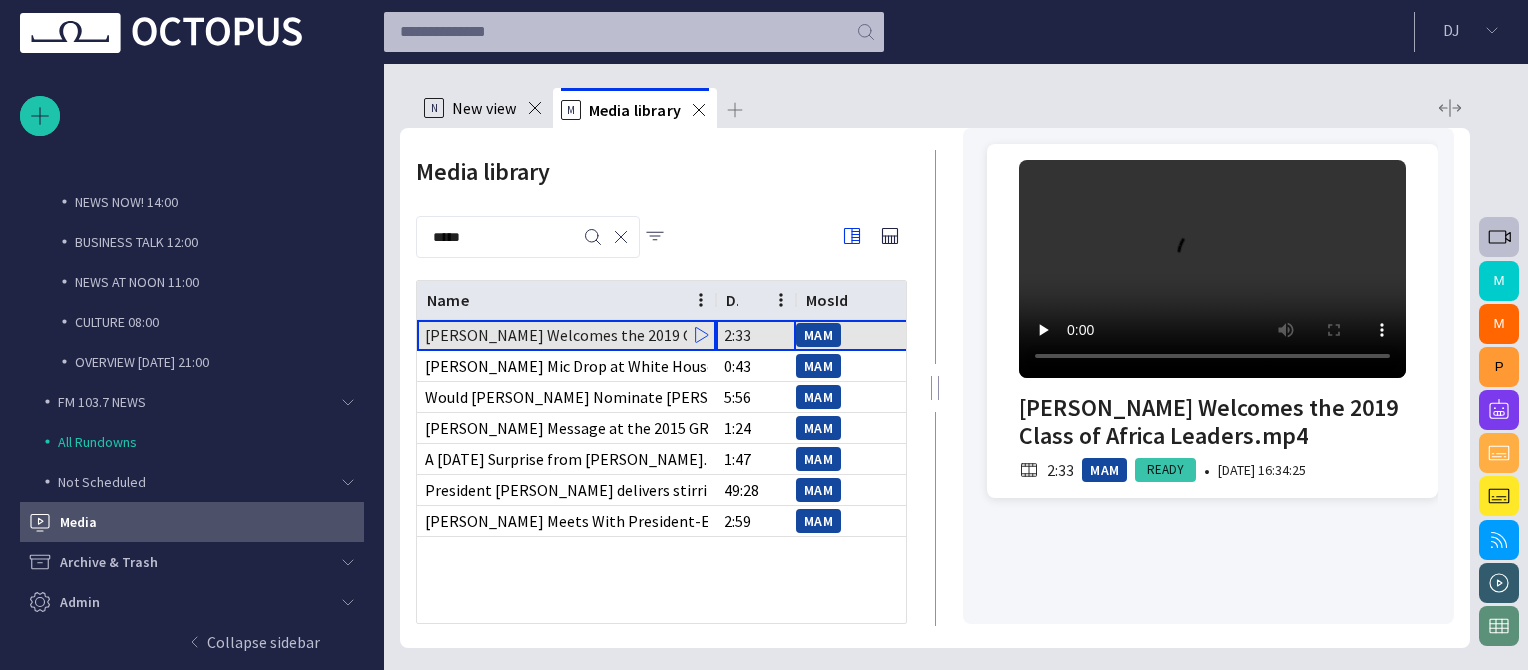 click on "2:33" at bounding box center (756, 335) 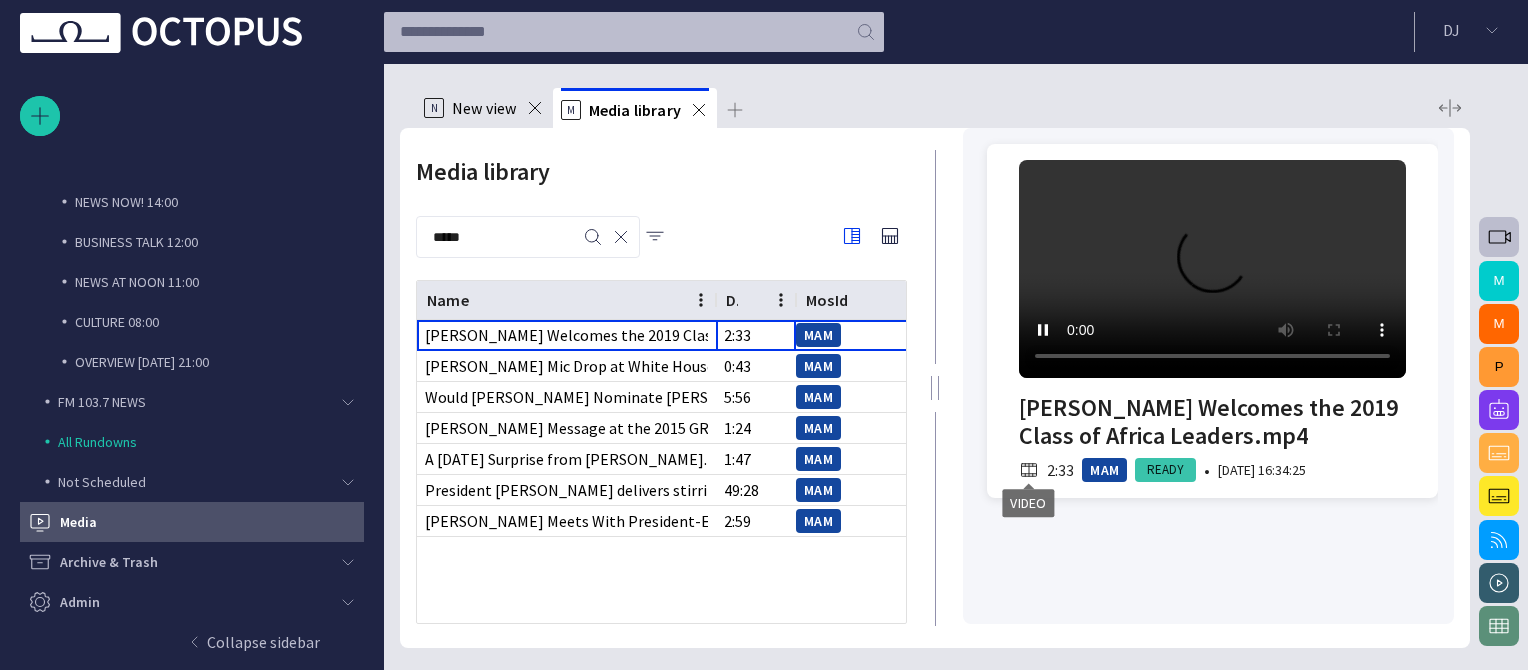 click at bounding box center (1029, 470) 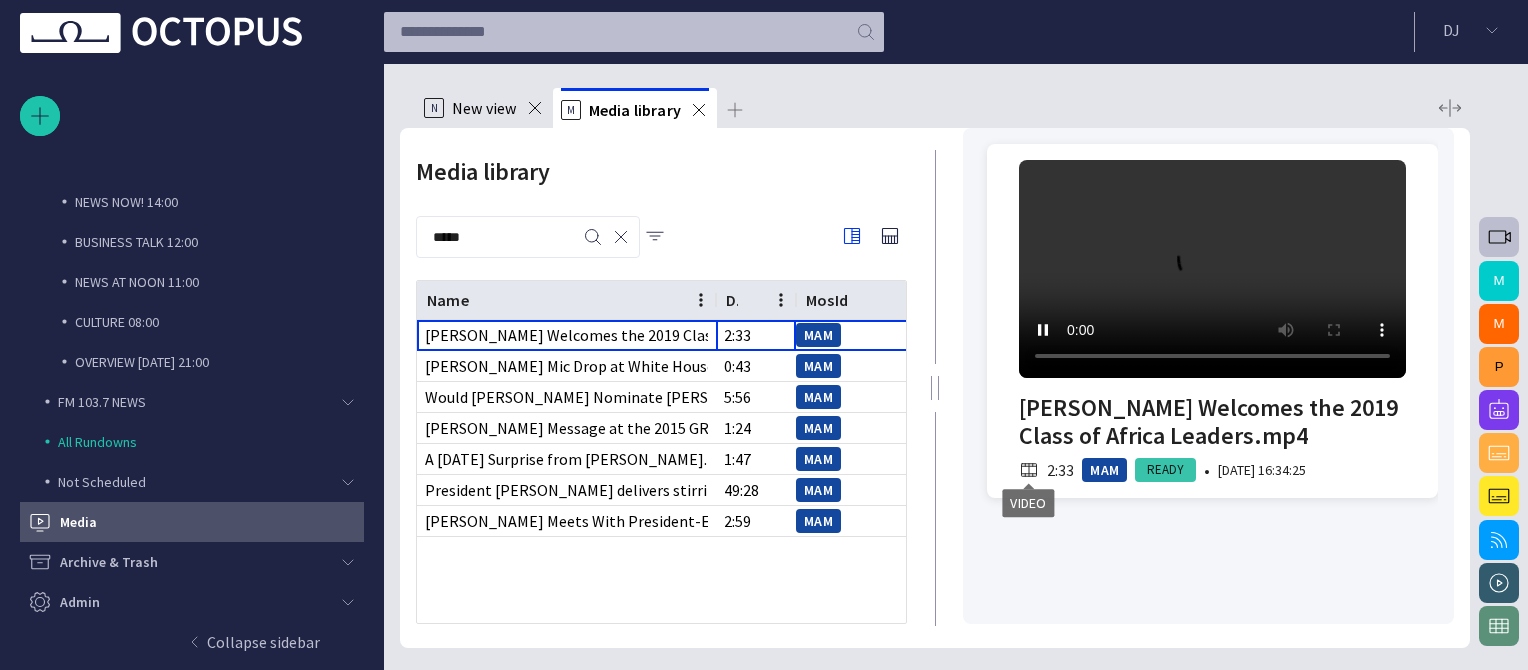 click at bounding box center [1029, 470] 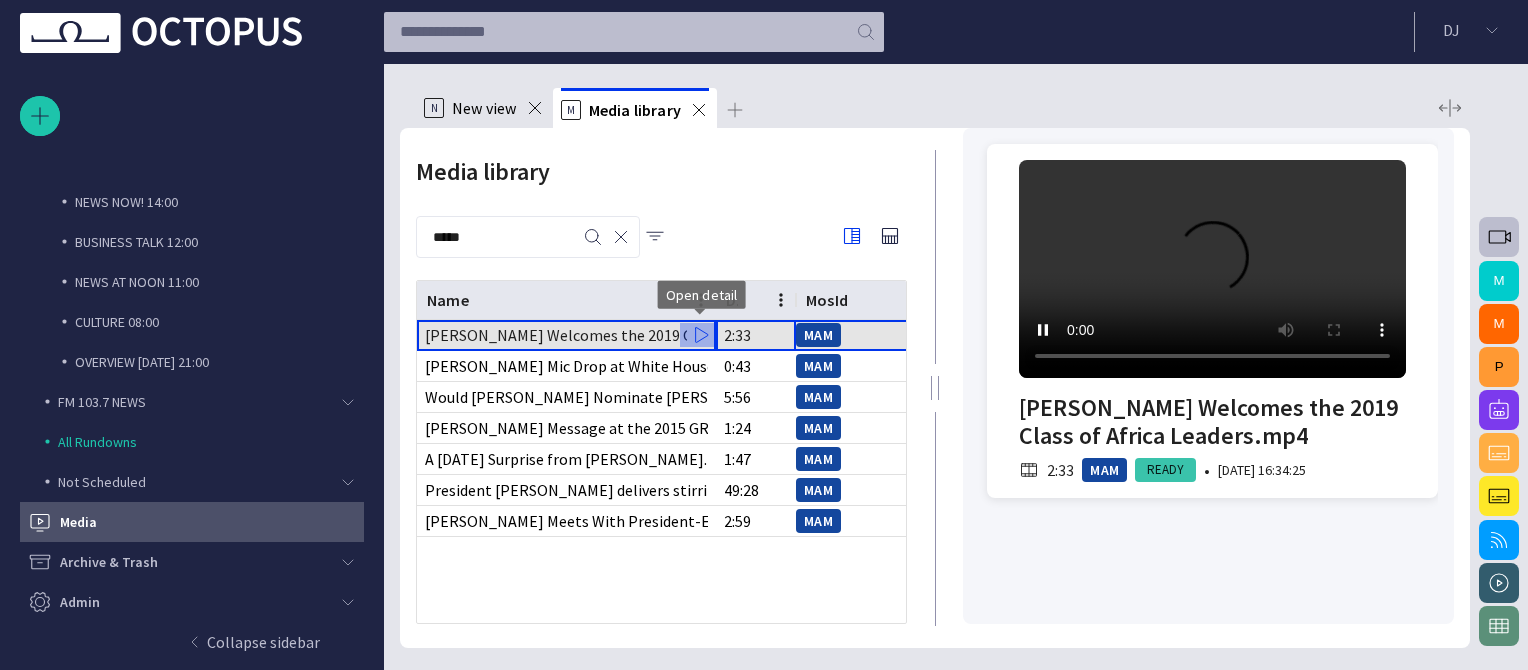 click at bounding box center (700, 335) 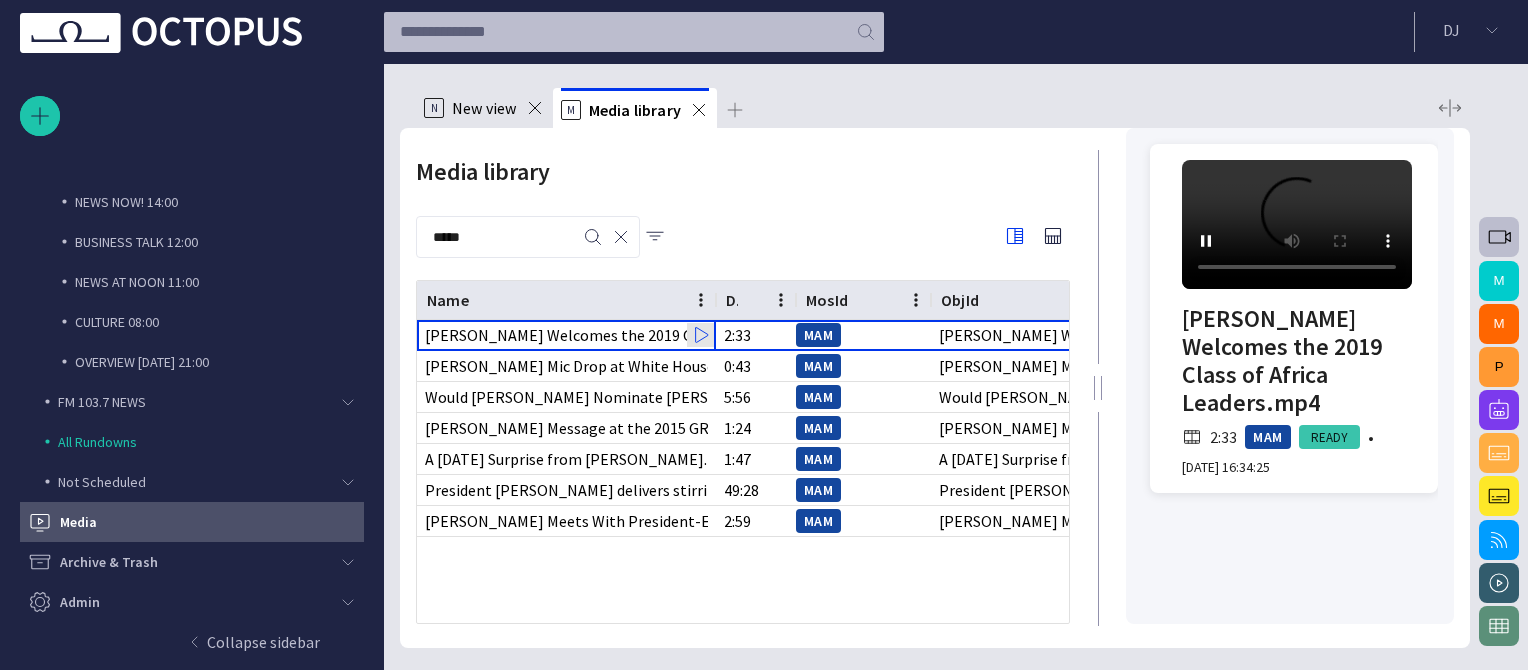drag, startPoint x: 928, startPoint y: 397, endPoint x: 1100, endPoint y: 393, distance: 172.04651 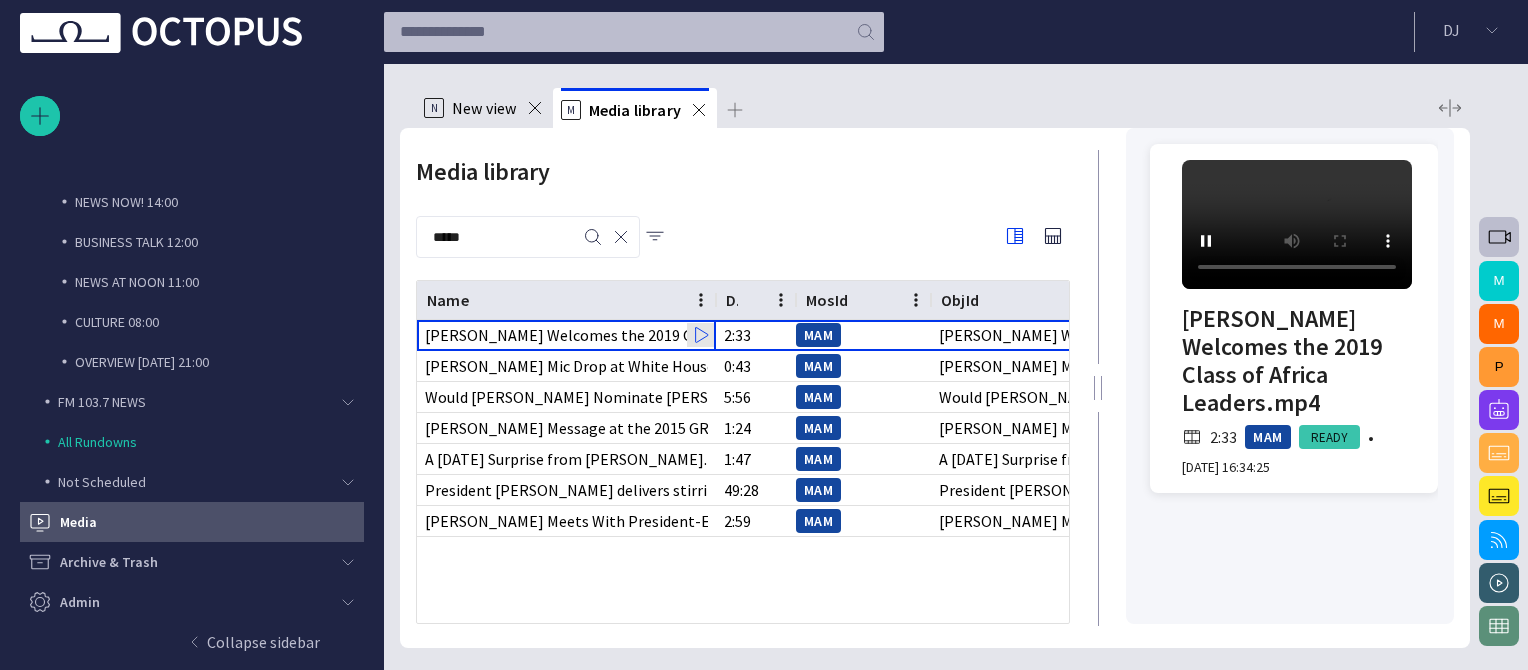 click at bounding box center (1098, 388) 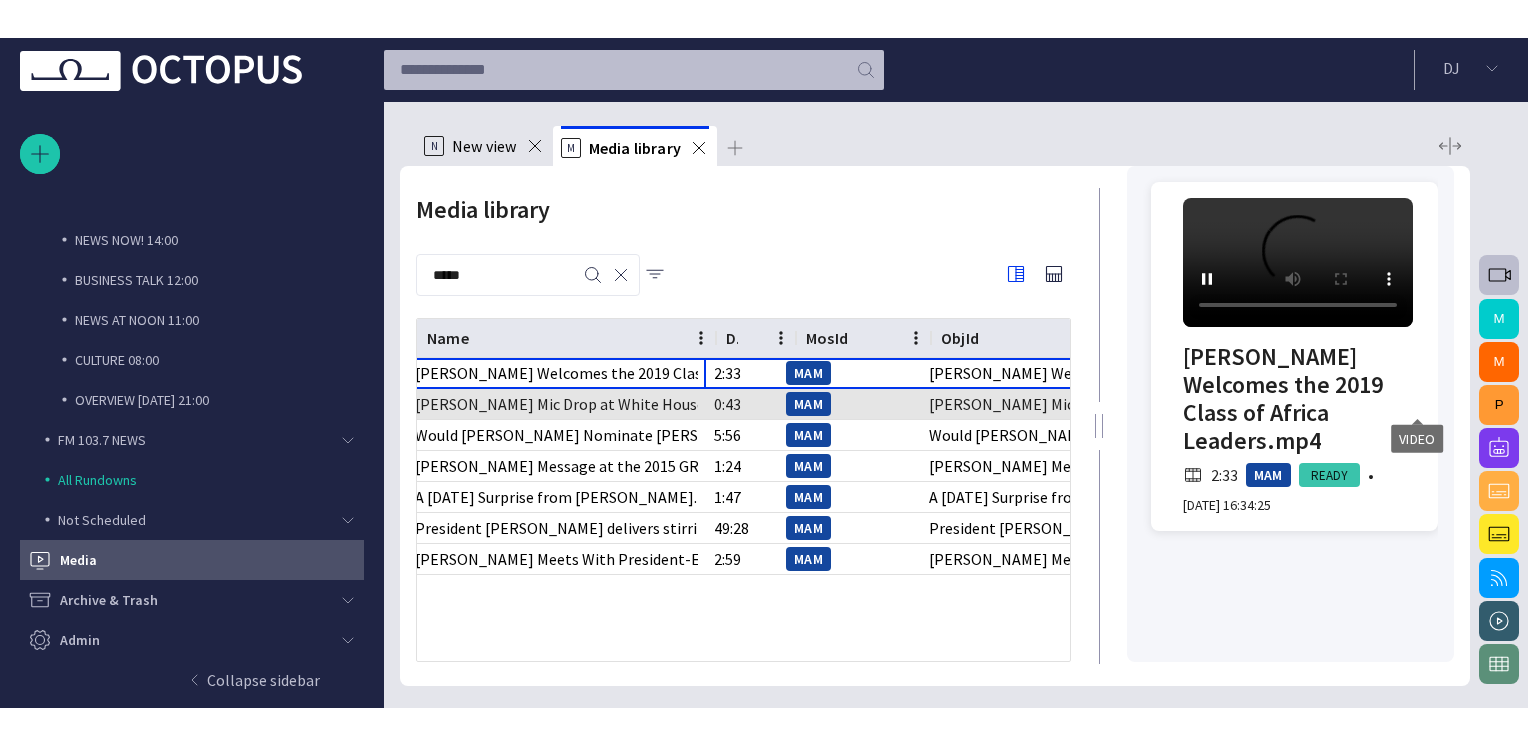 scroll, scrollTop: 0, scrollLeft: 0, axis: both 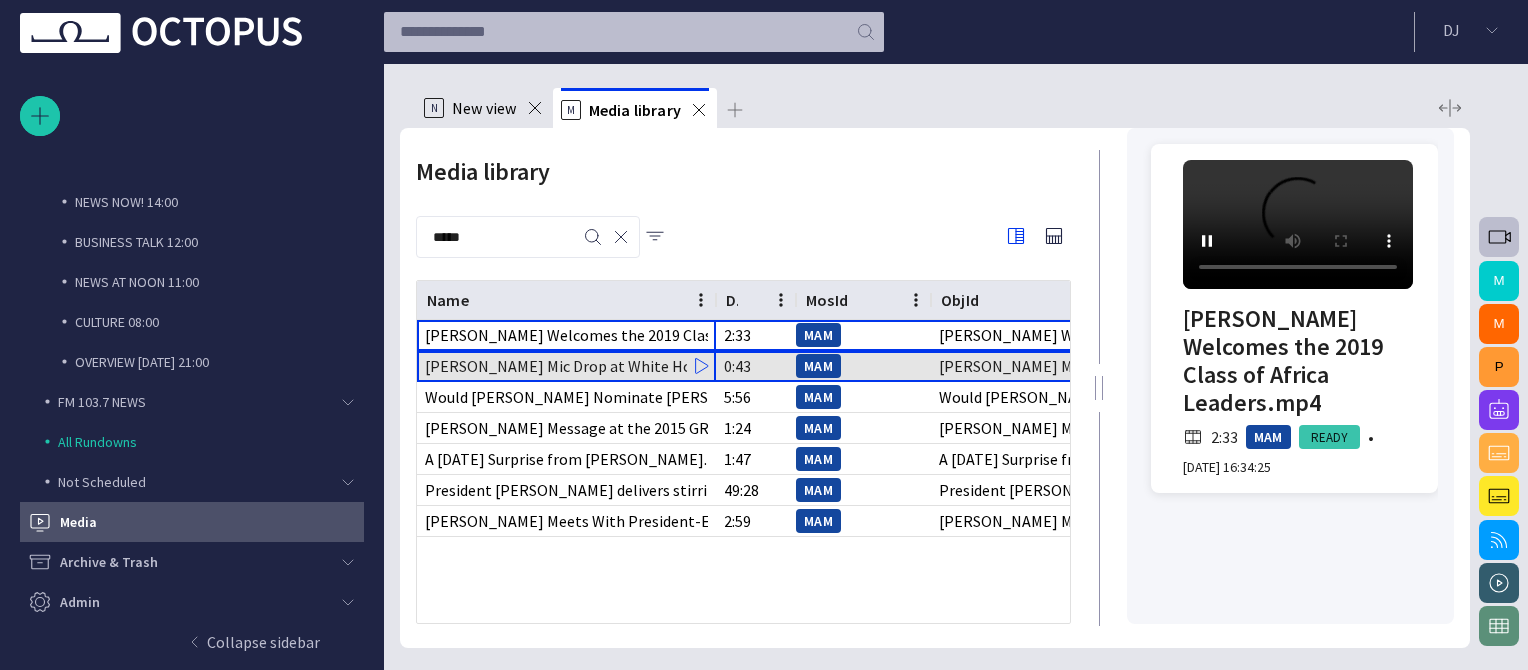 click on "President Obama's Mic Drop at White House Correspondents' Dinner.mp4" at bounding box center [566, 366] 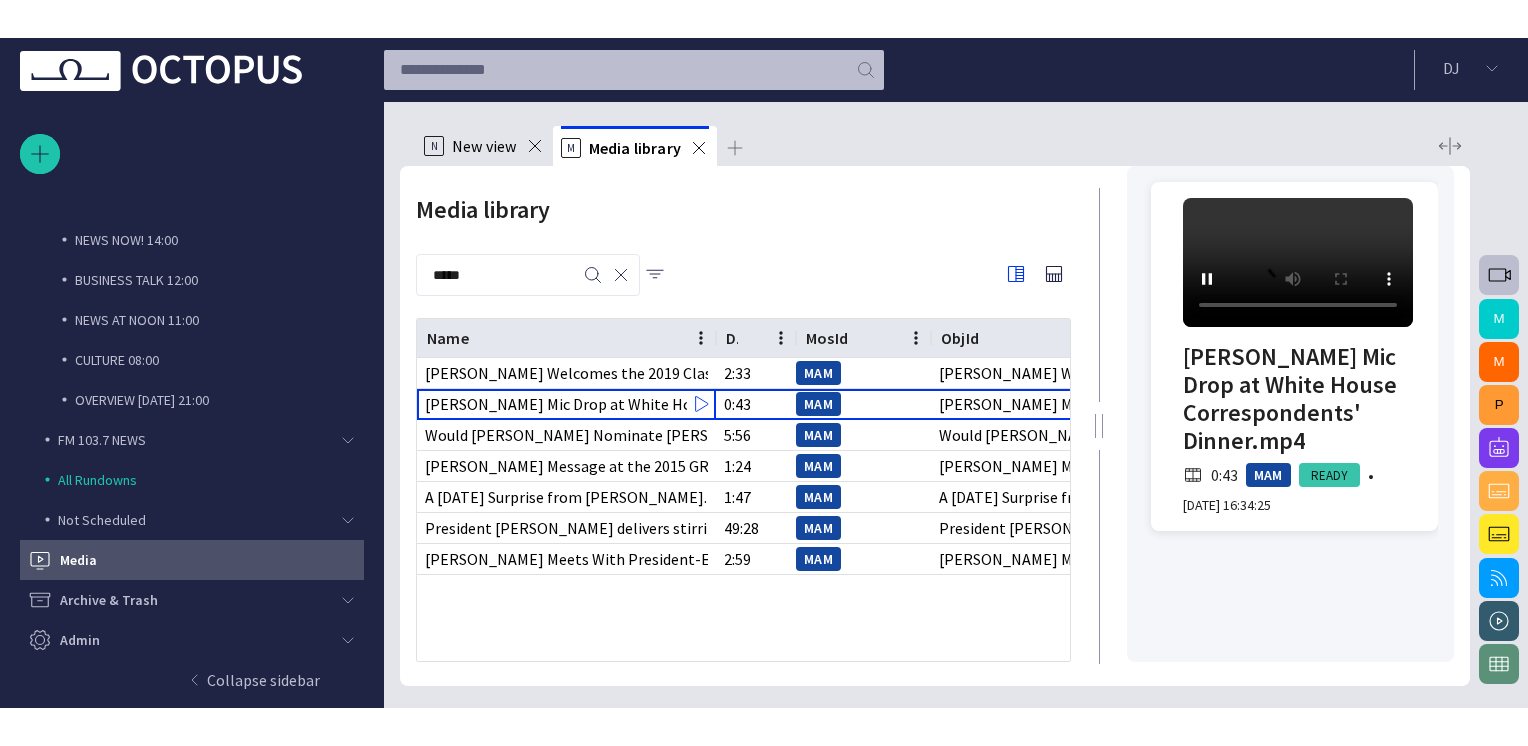 scroll, scrollTop: 314, scrollLeft: 0, axis: vertical 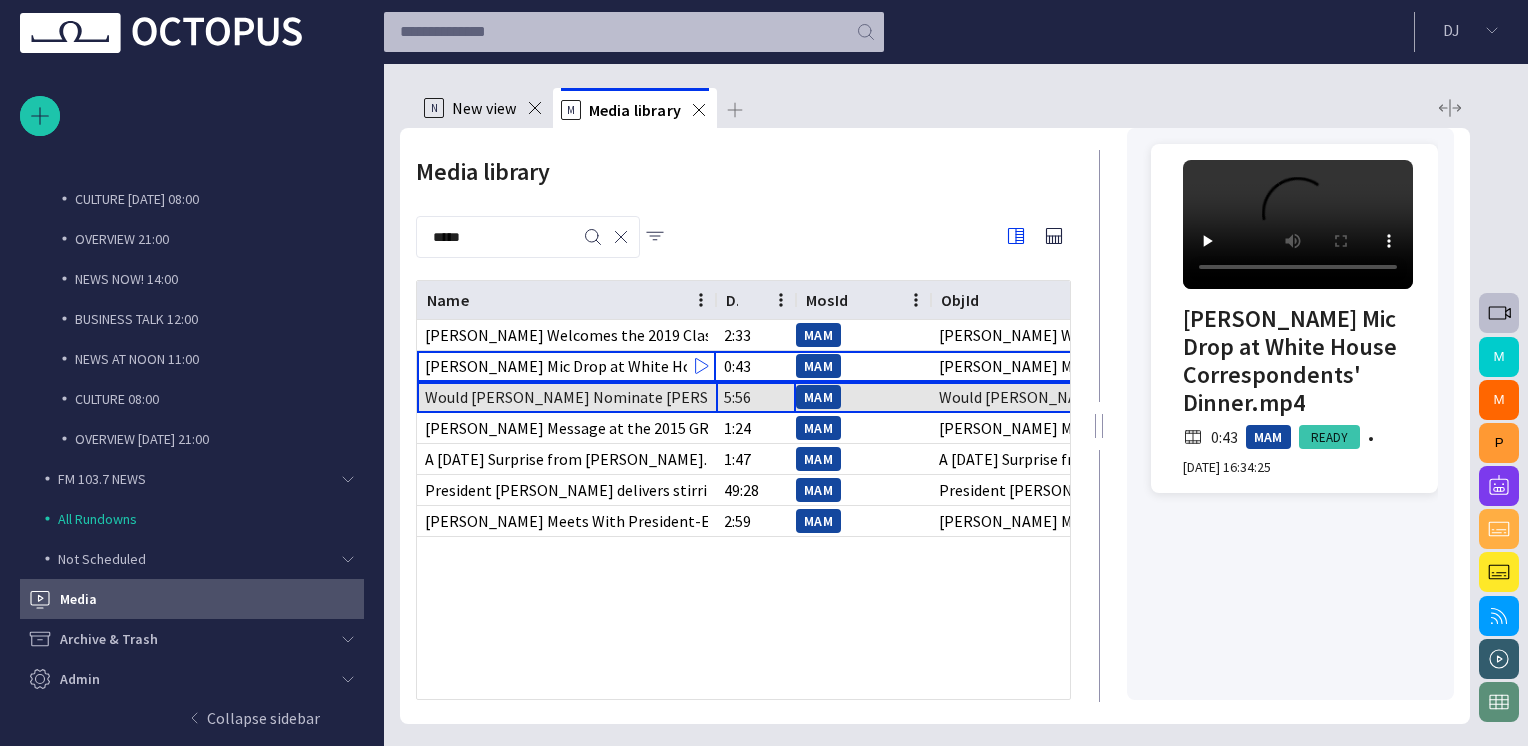 click on "5:56" at bounding box center (737, 397) 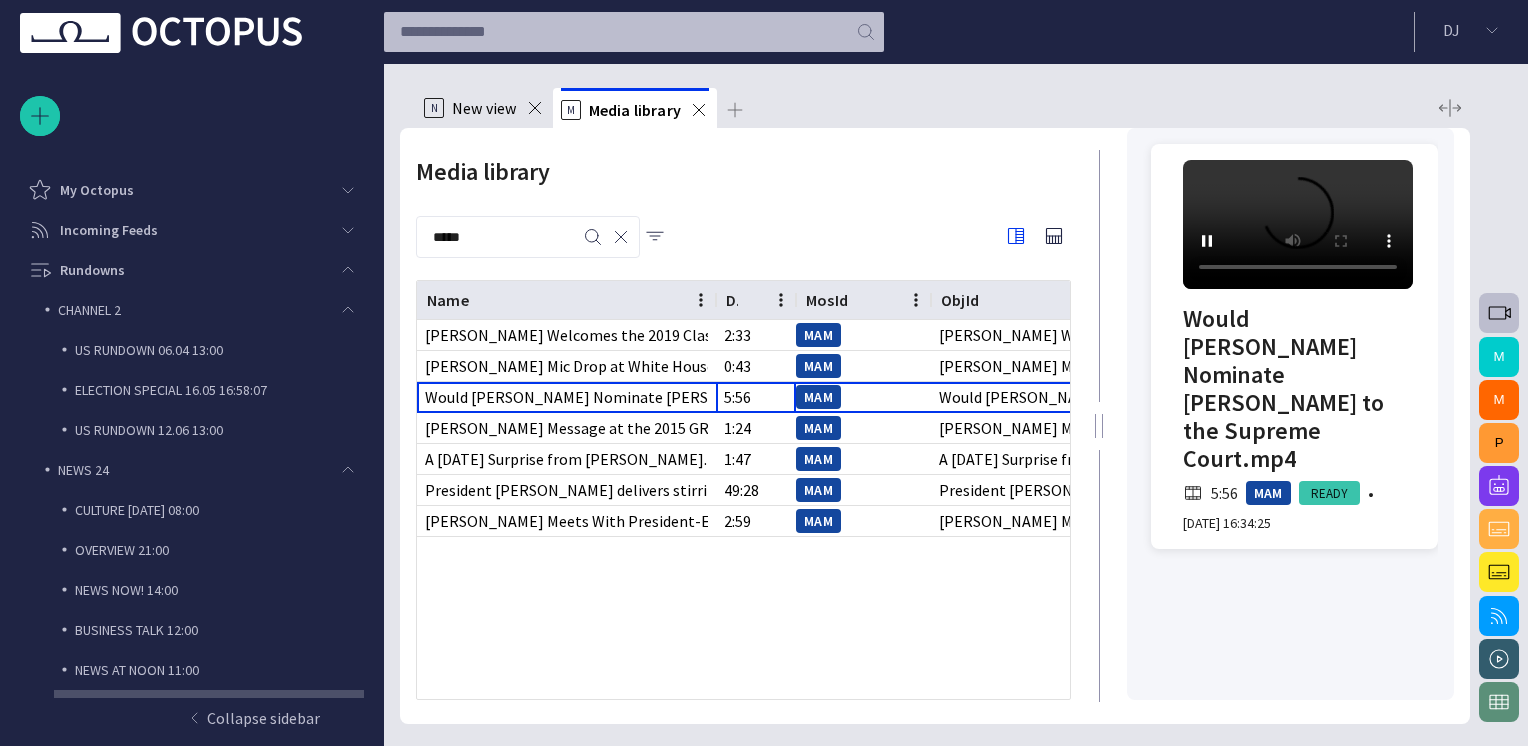 scroll, scrollTop: 0, scrollLeft: 0, axis: both 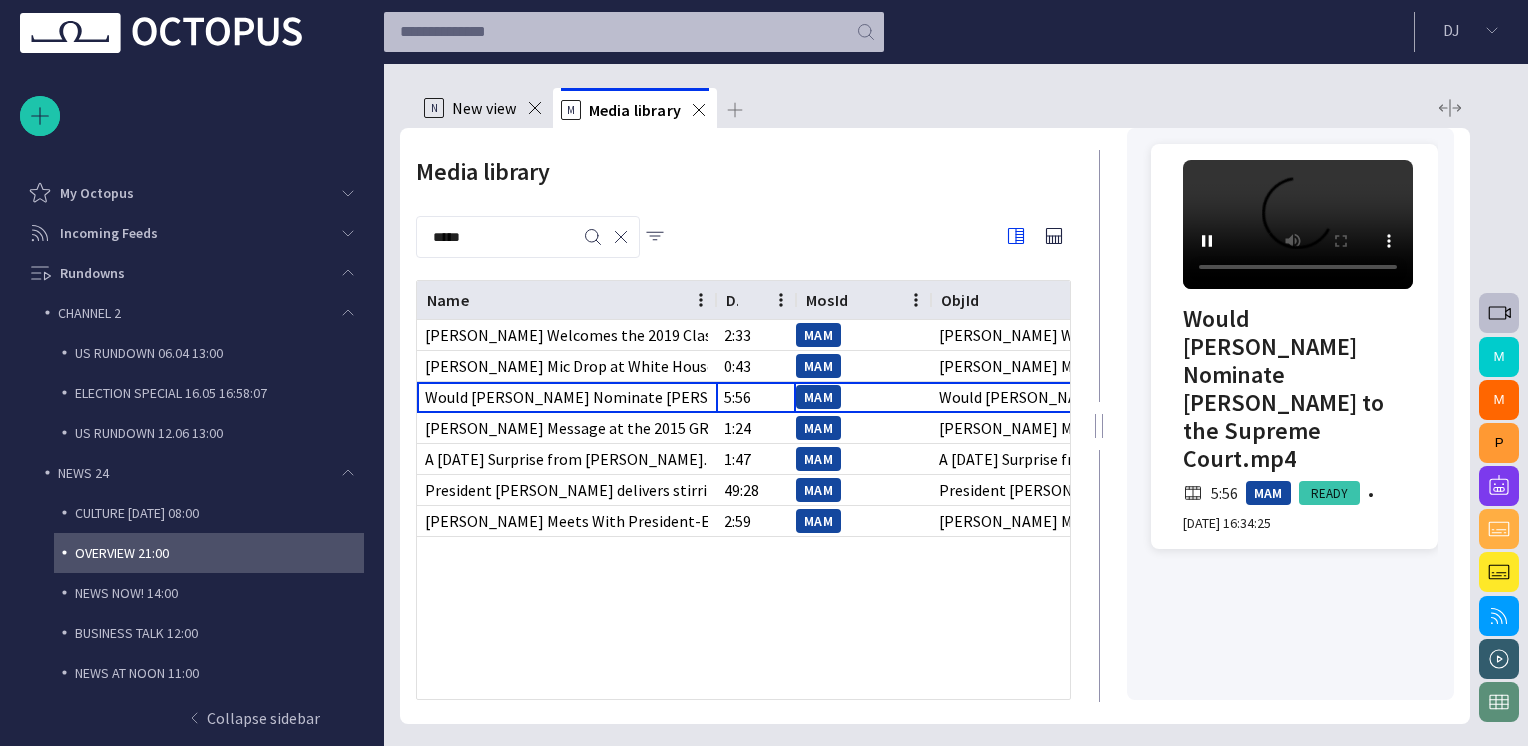 click on "OVERVIEW 21:00" at bounding box center (219, 553) 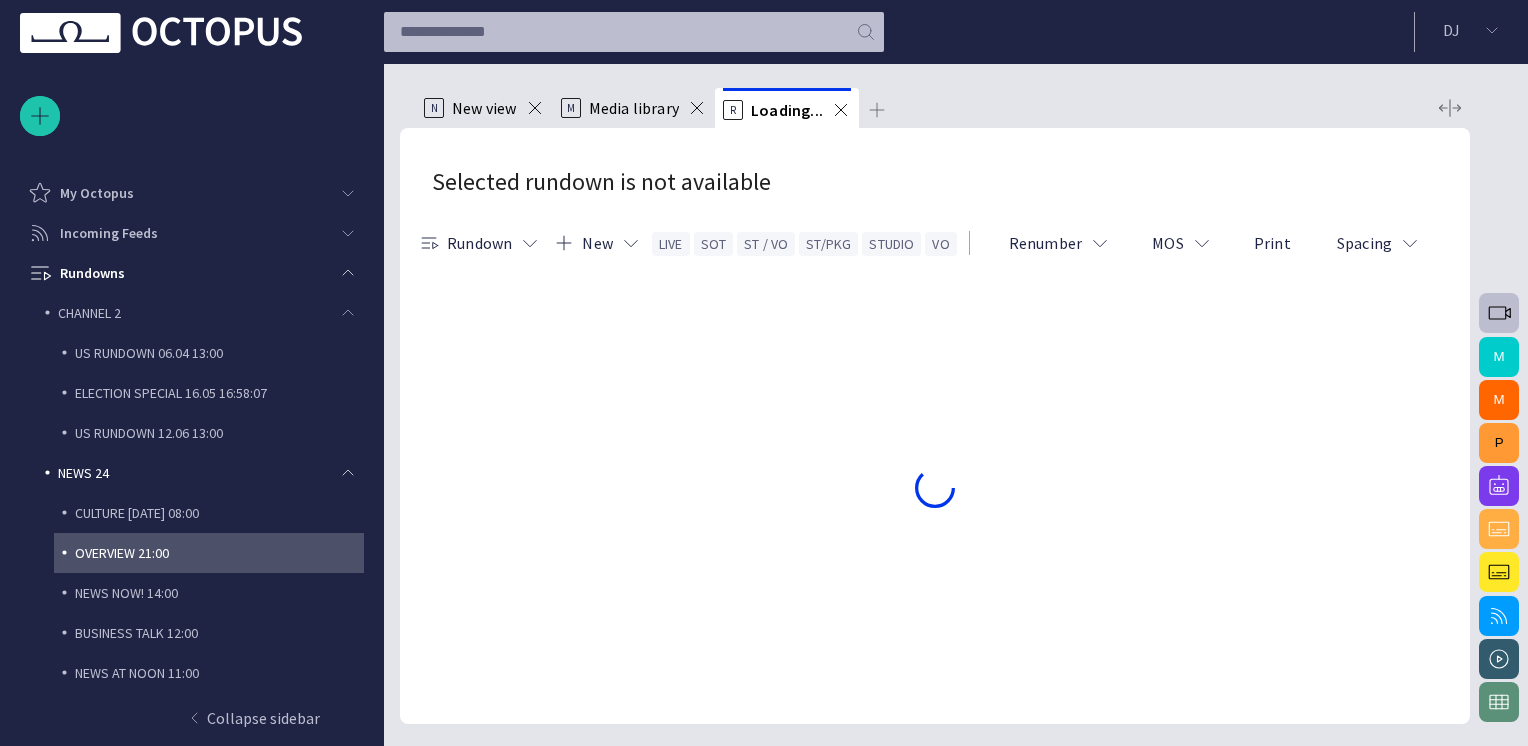 scroll, scrollTop: 80, scrollLeft: 0, axis: vertical 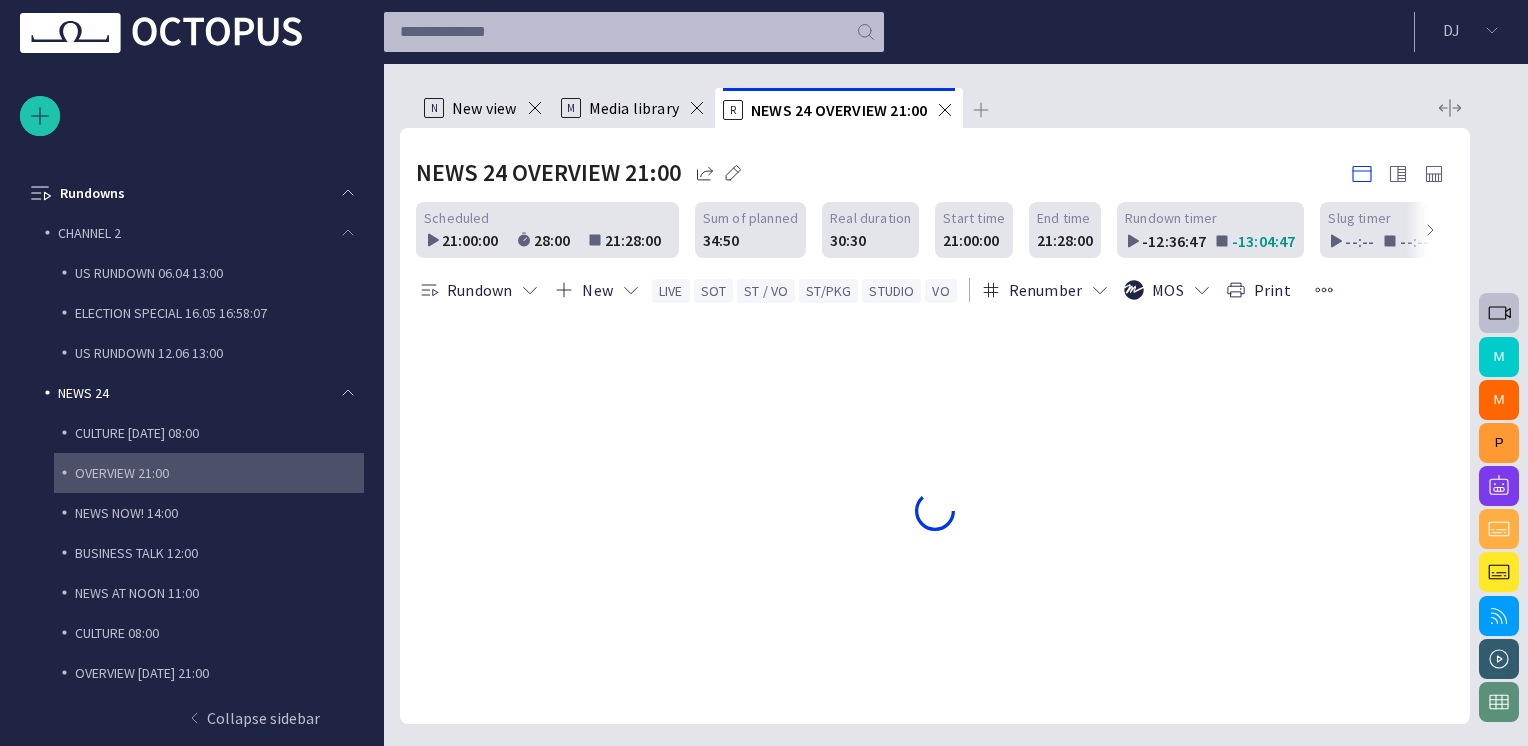 click on "Media library" at bounding box center [634, 108] 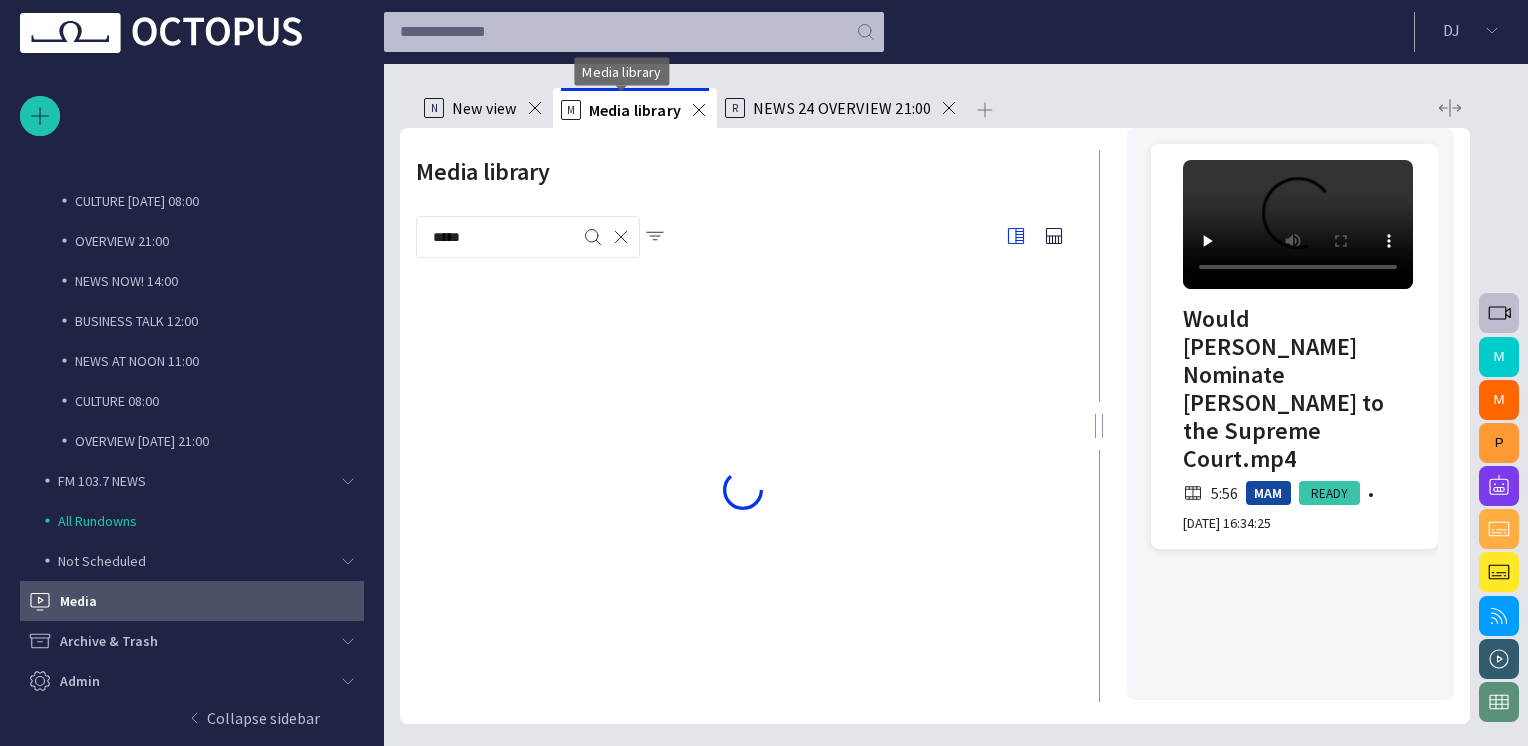 scroll, scrollTop: 314, scrollLeft: 0, axis: vertical 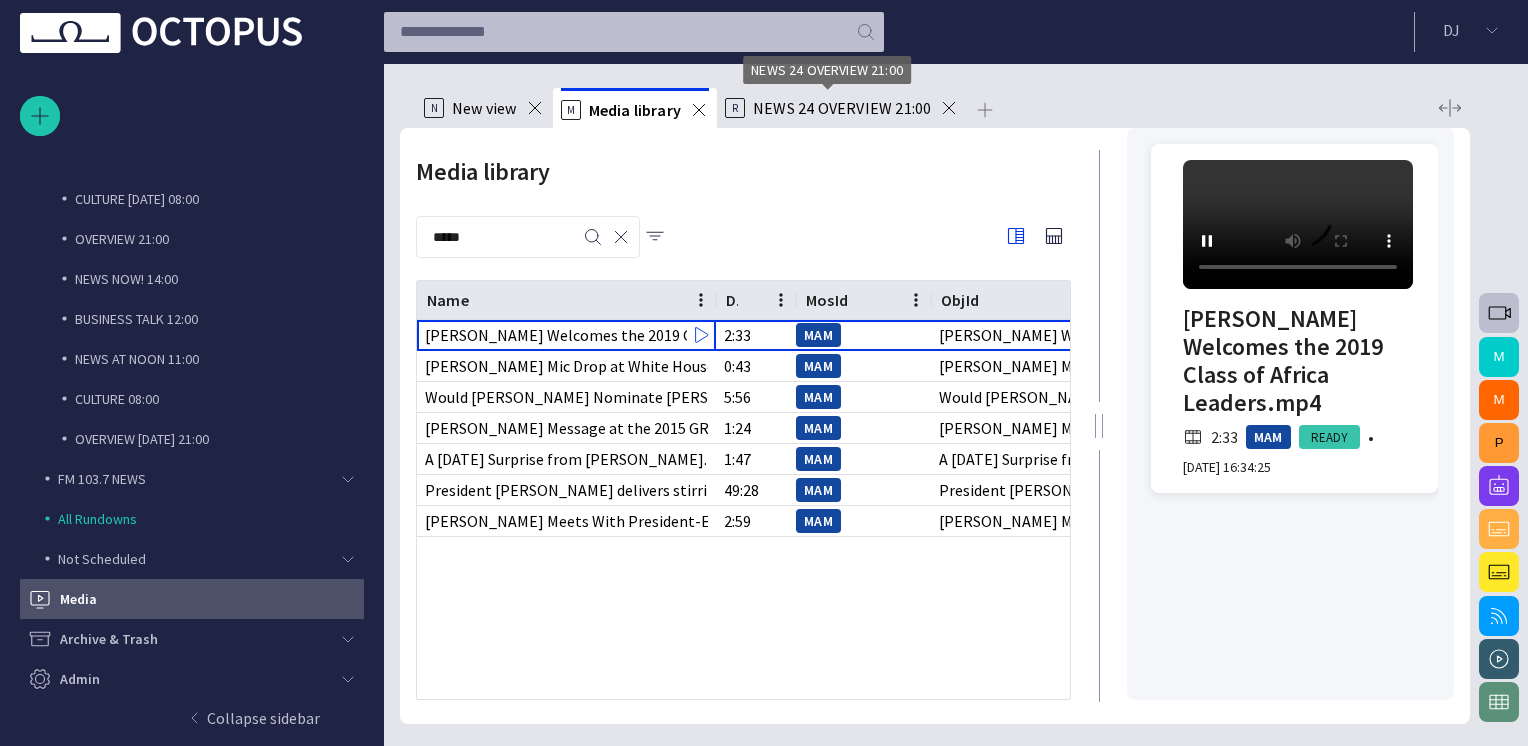 click on "NEWS 24  OVERVIEW 21:00" at bounding box center (842, 108) 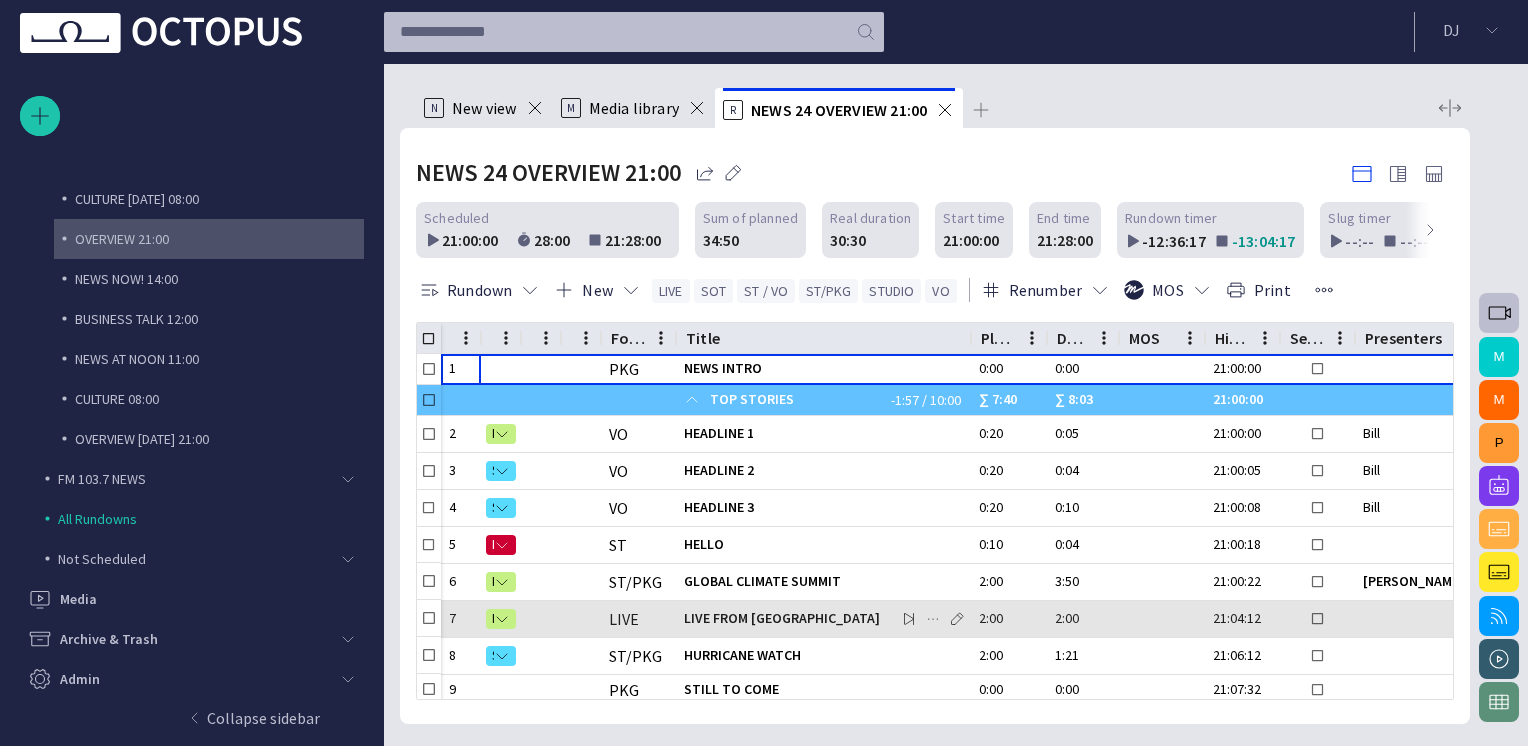 scroll, scrollTop: 80, scrollLeft: 0, axis: vertical 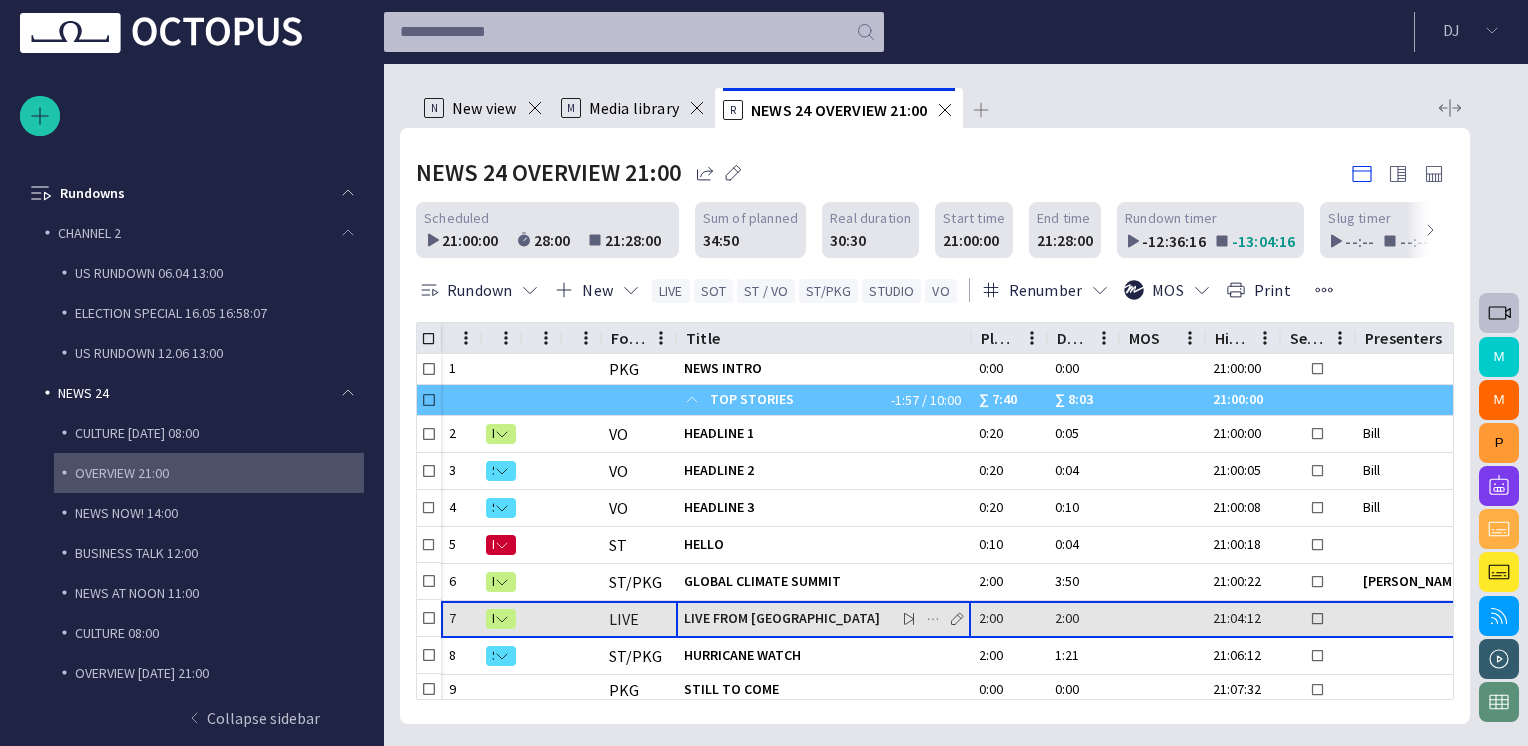 click on "LIVE FROM TOKYO" at bounding box center [823, 619] 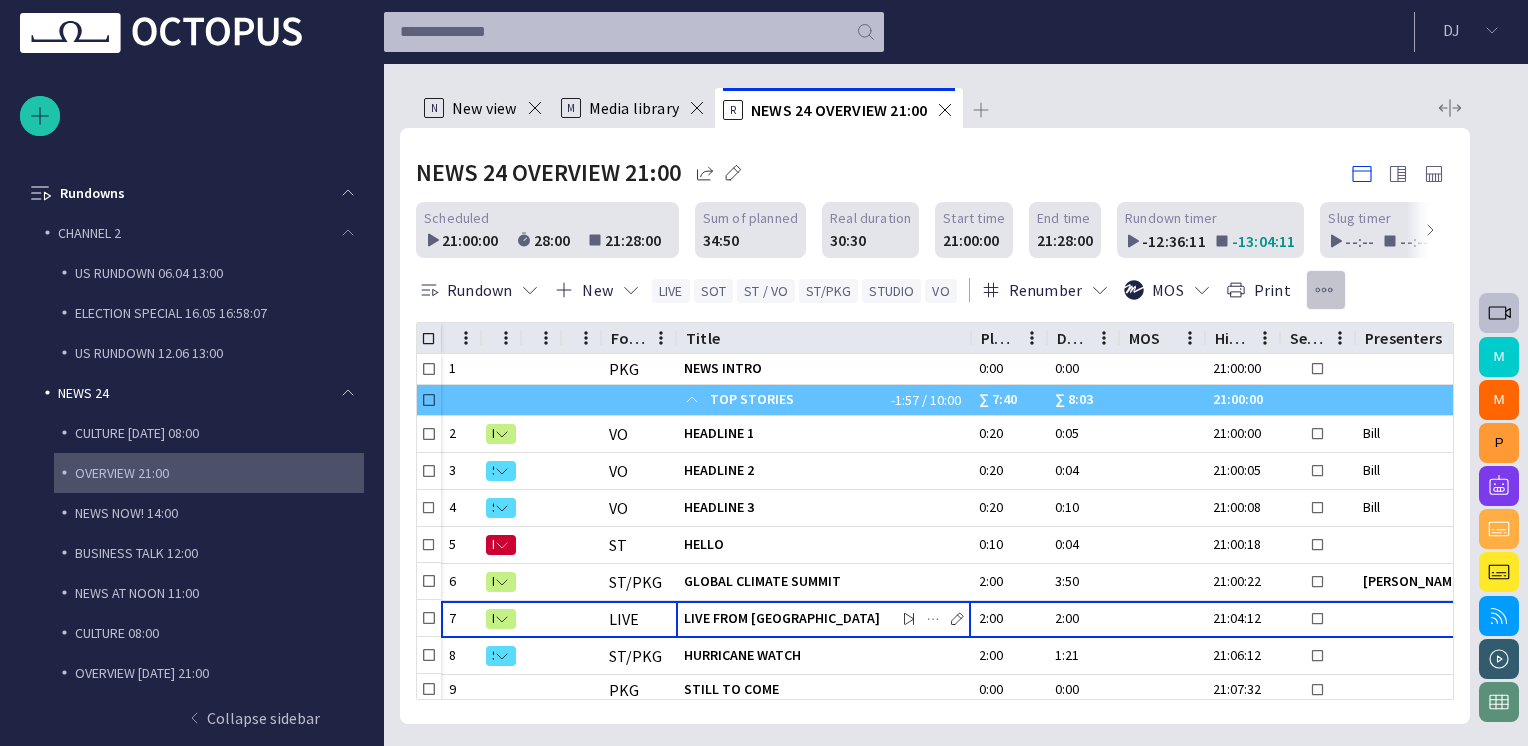 click at bounding box center (1324, 290) 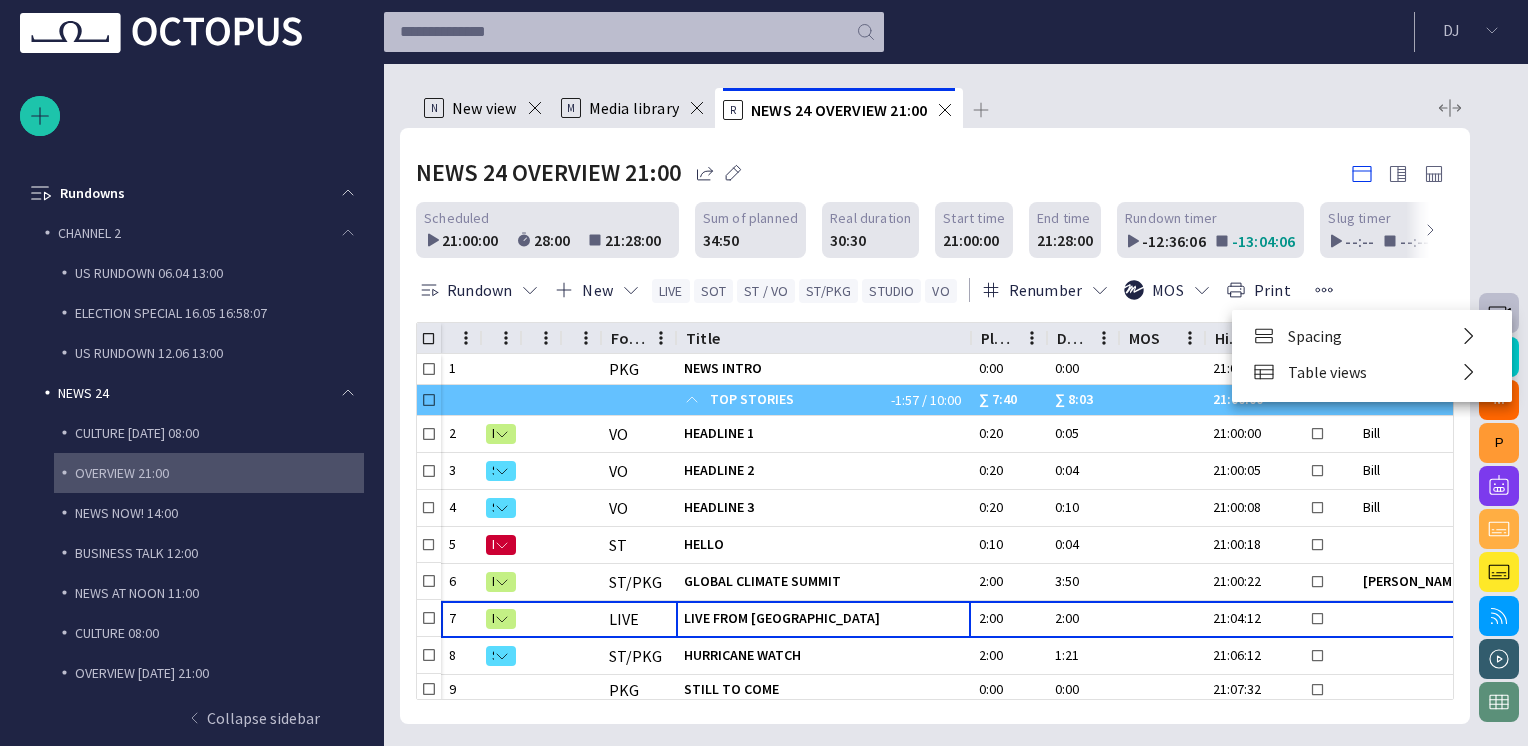 click at bounding box center [764, 373] 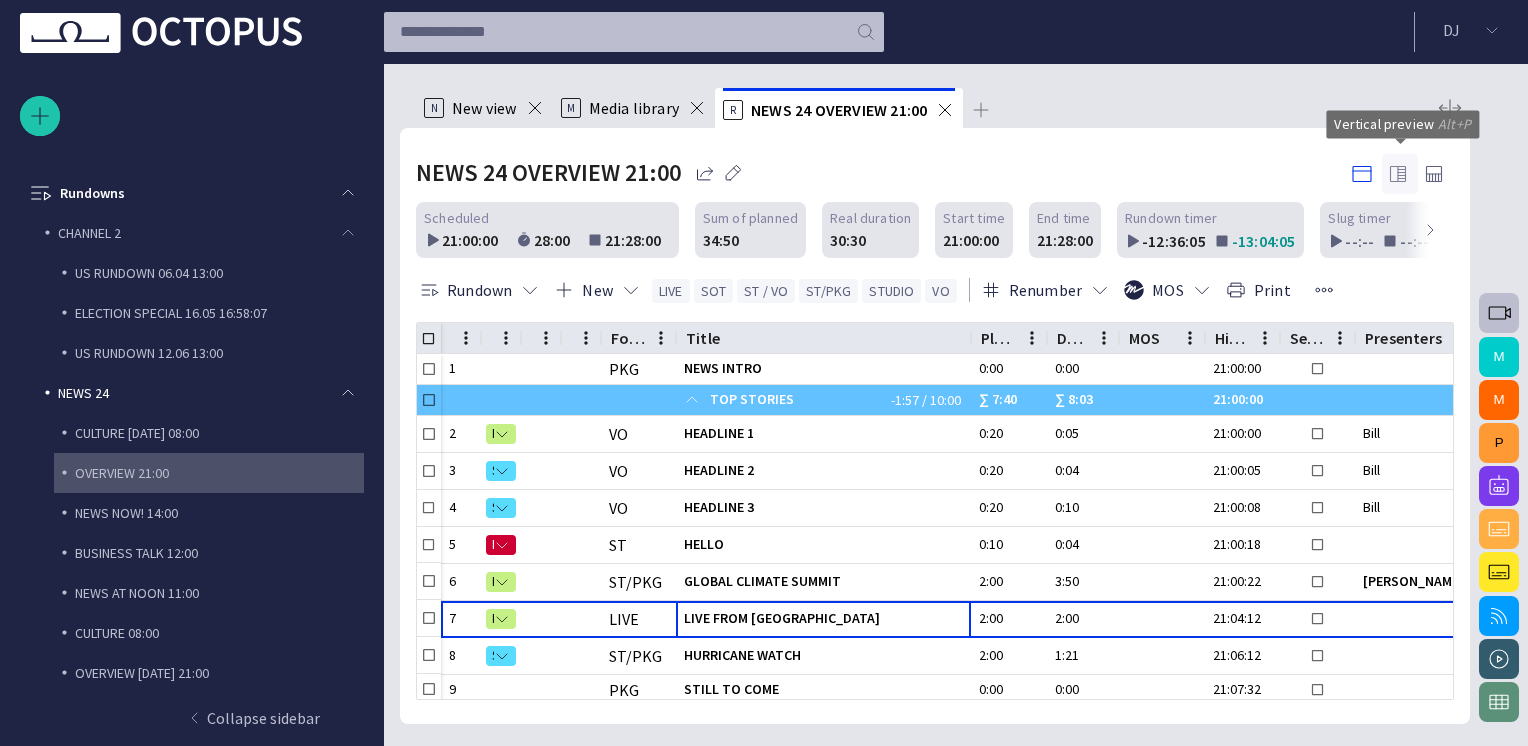 click at bounding box center [1398, 174] 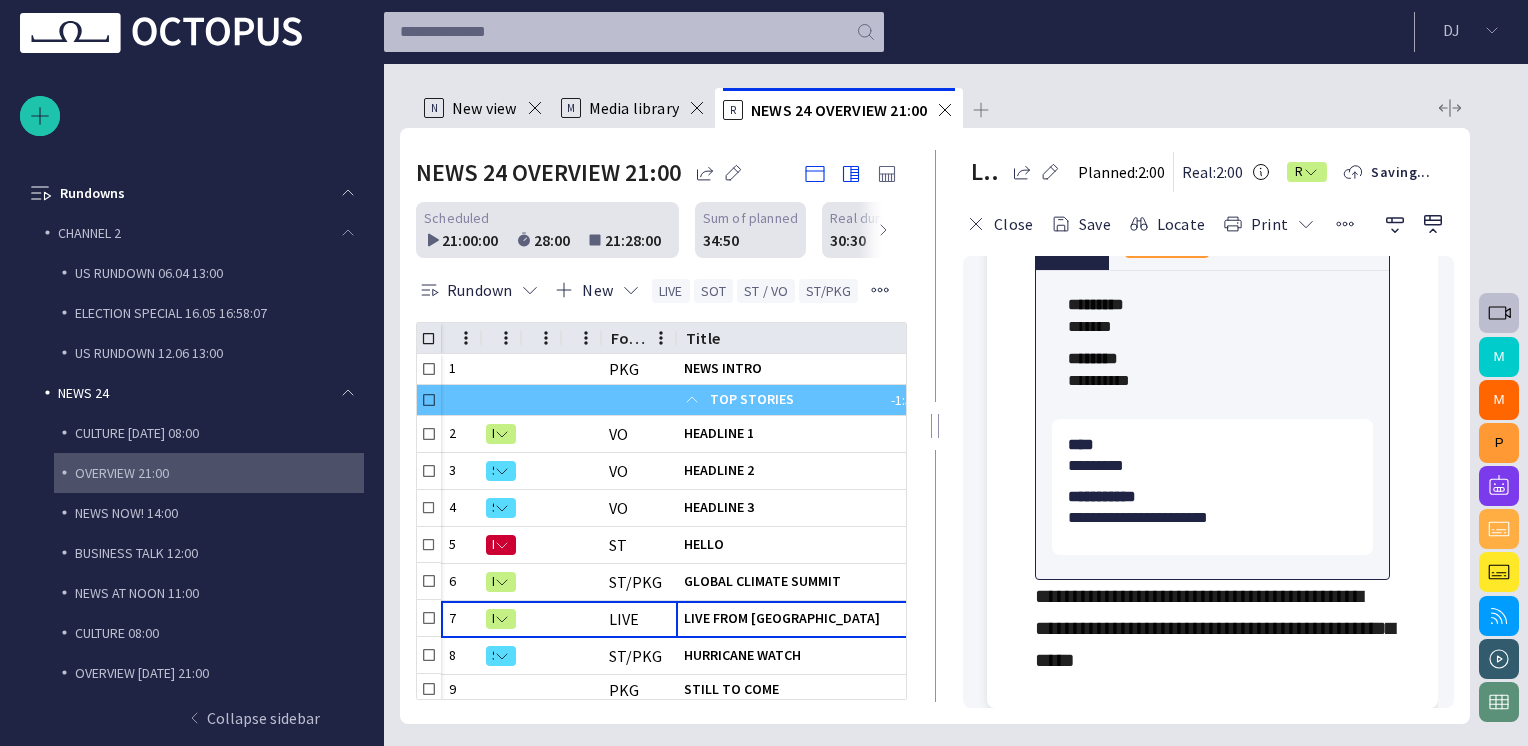 scroll, scrollTop: 0, scrollLeft: 0, axis: both 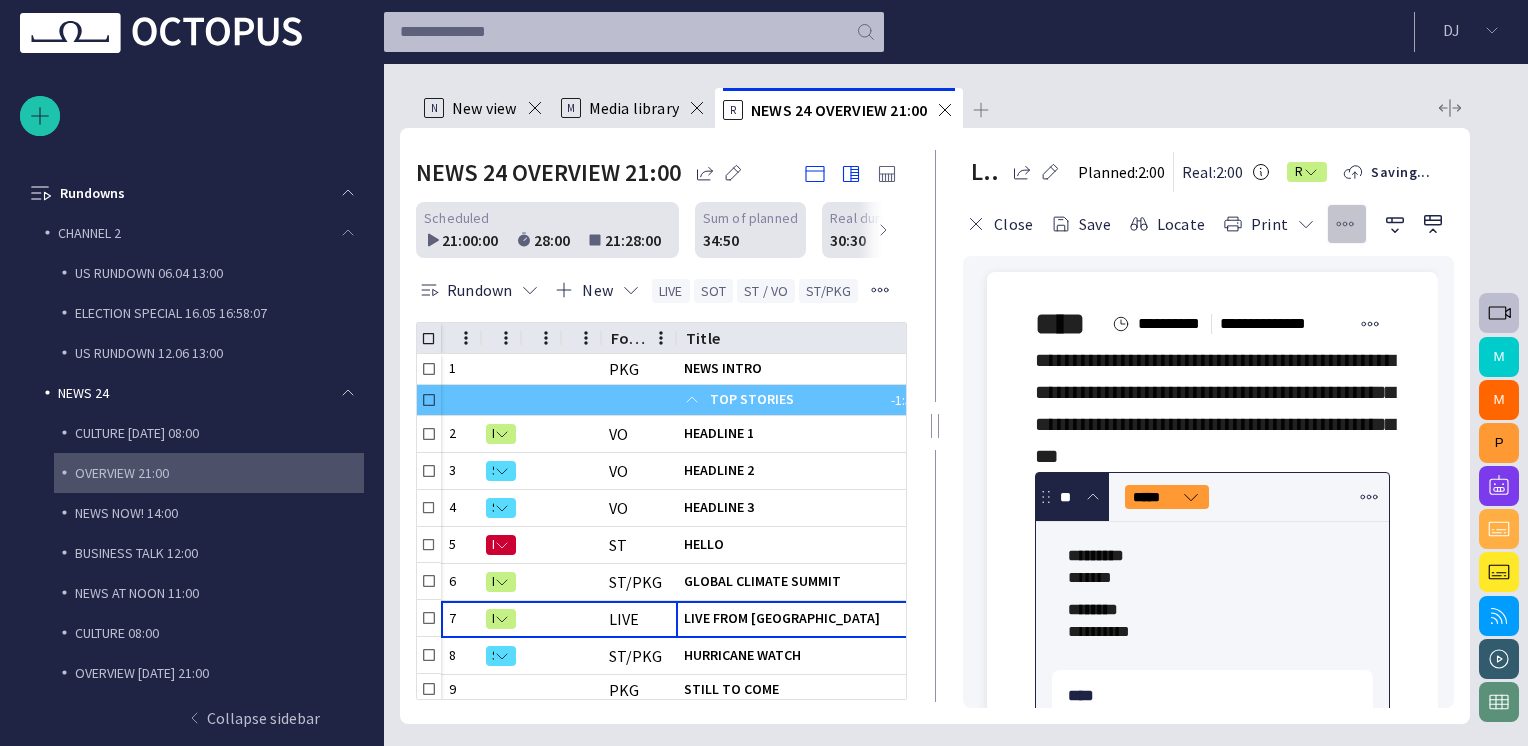 click at bounding box center (1345, 224) 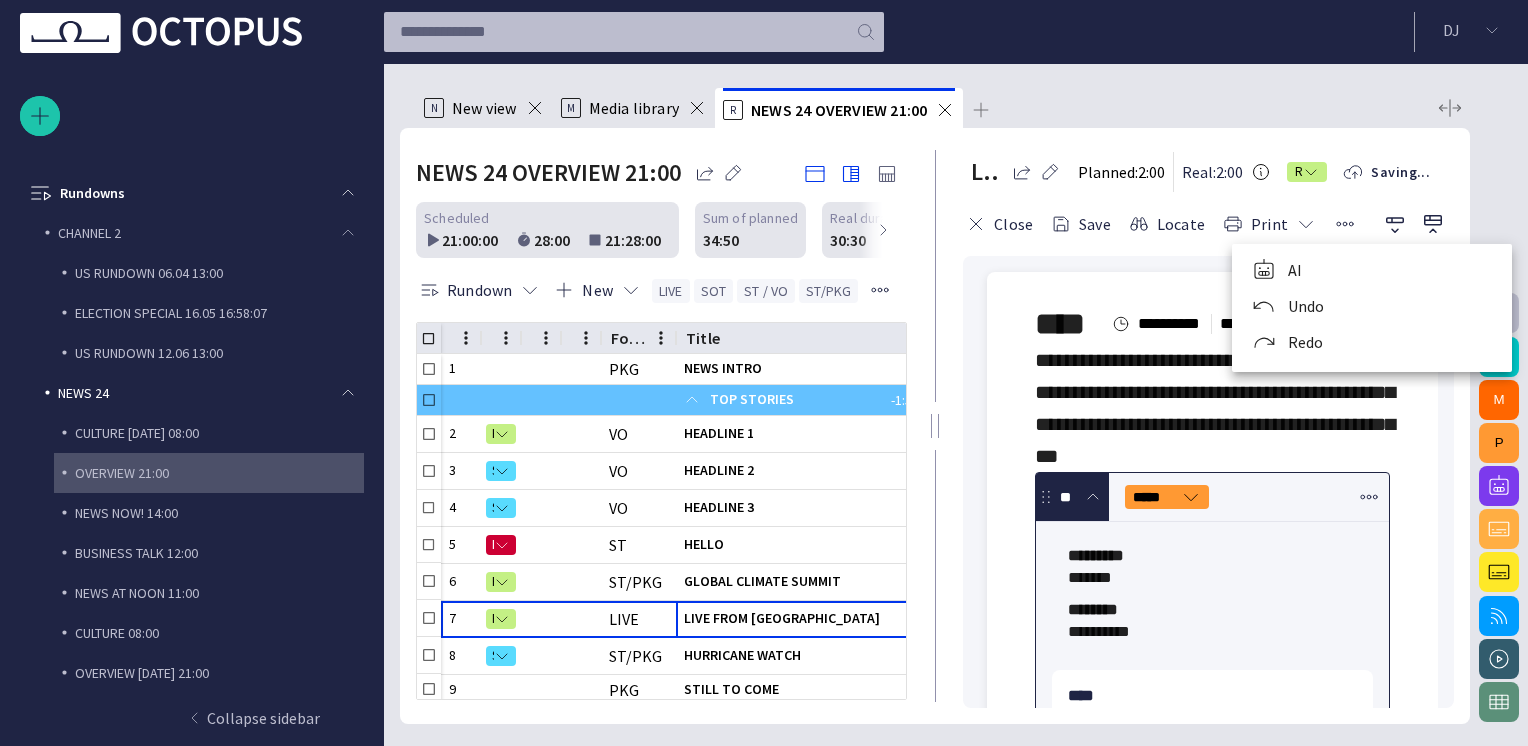 click on "AI" at bounding box center (1372, 270) 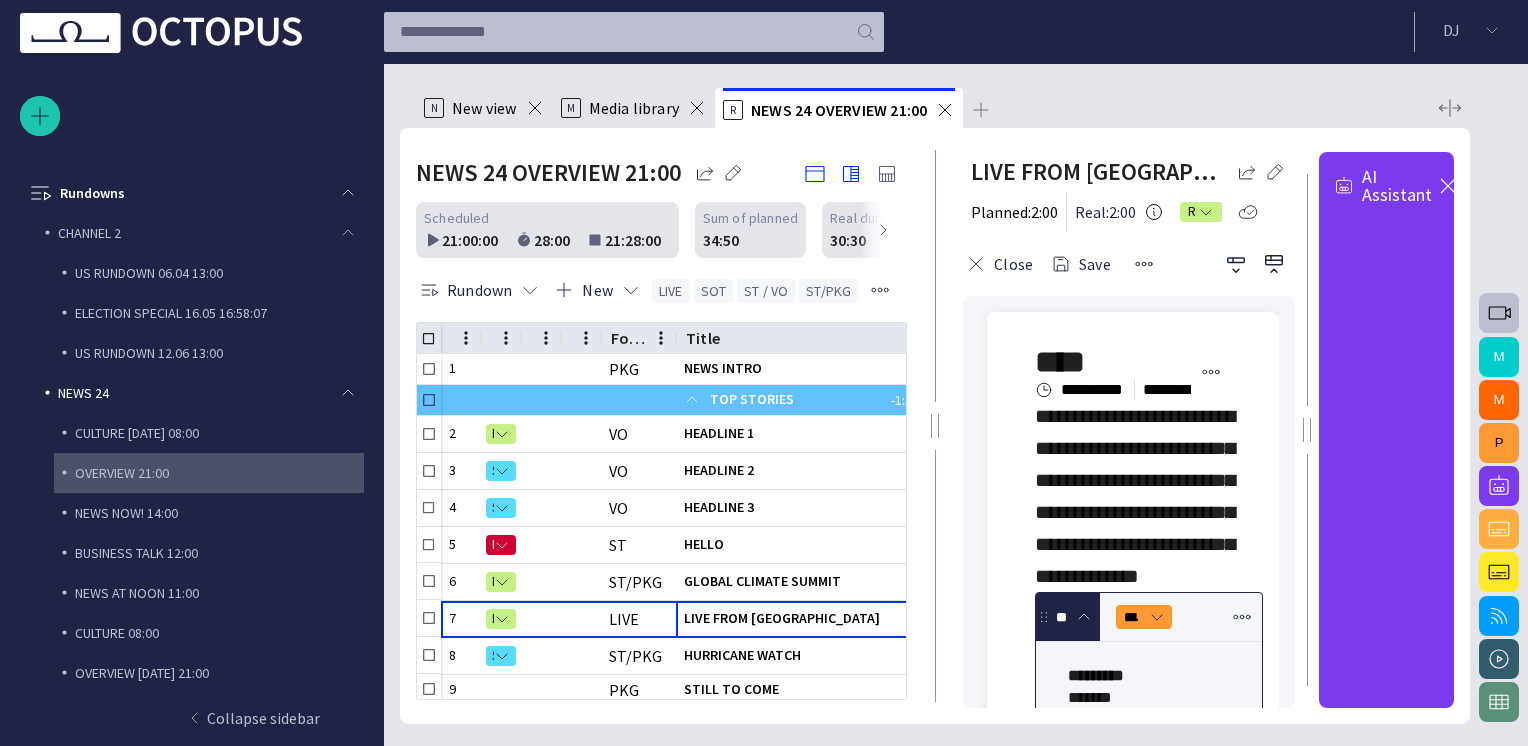 drag, startPoint x: 935, startPoint y: 434, endPoint x: 725, endPoint y: 470, distance: 213.06337 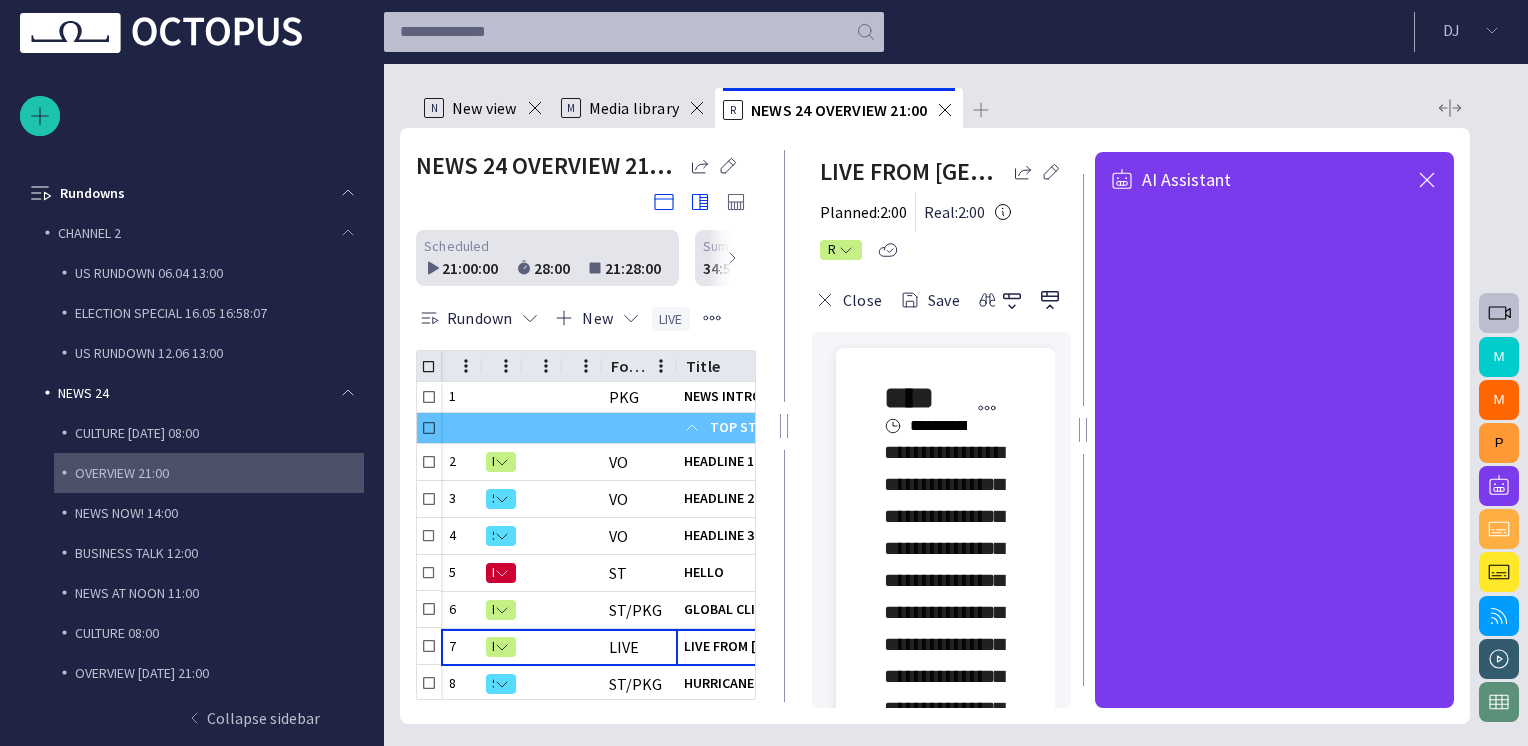 drag, startPoint x: 1264, startPoint y: 432, endPoint x: 1172, endPoint y: 430, distance: 92.021736 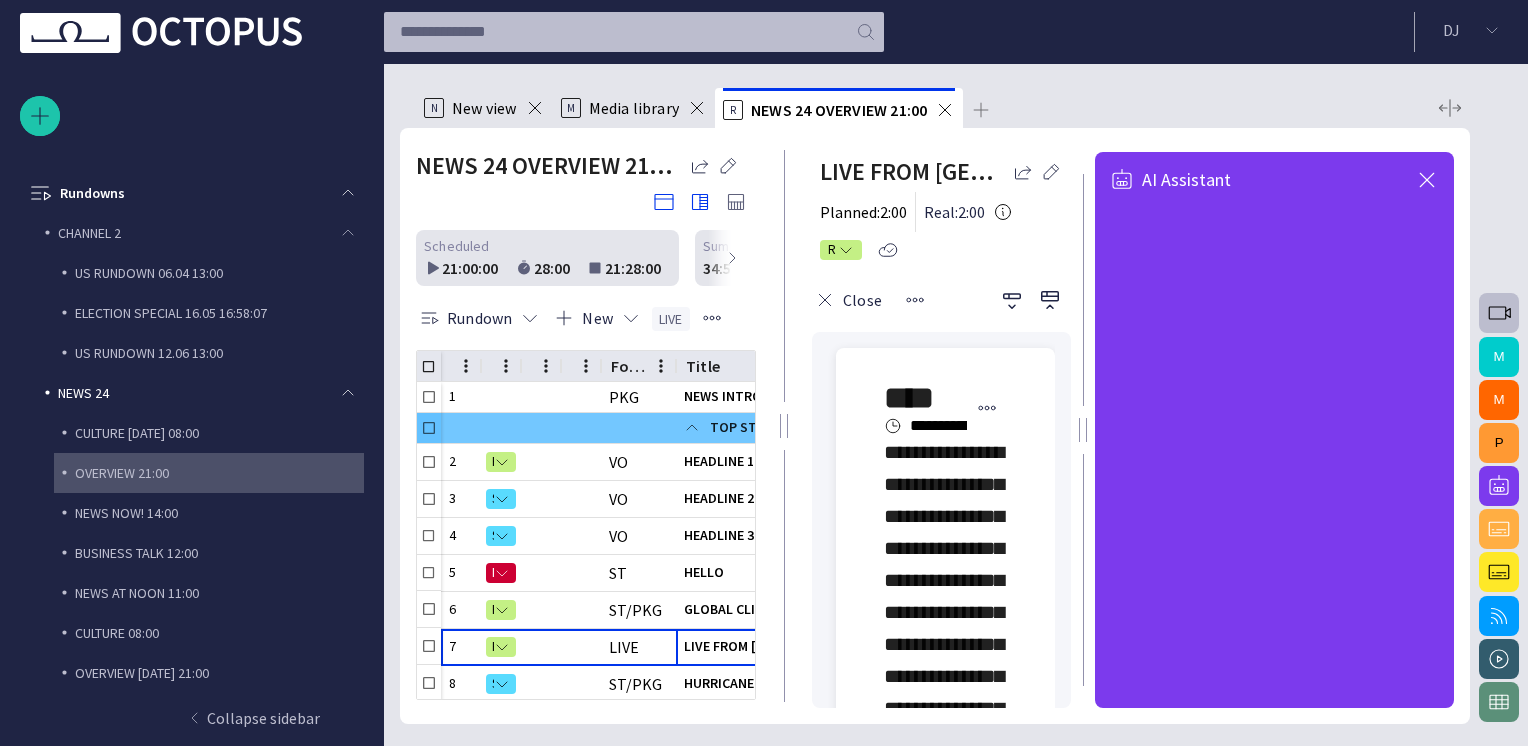 drag, startPoint x: 787, startPoint y: 430, endPoint x: 744, endPoint y: 430, distance: 43 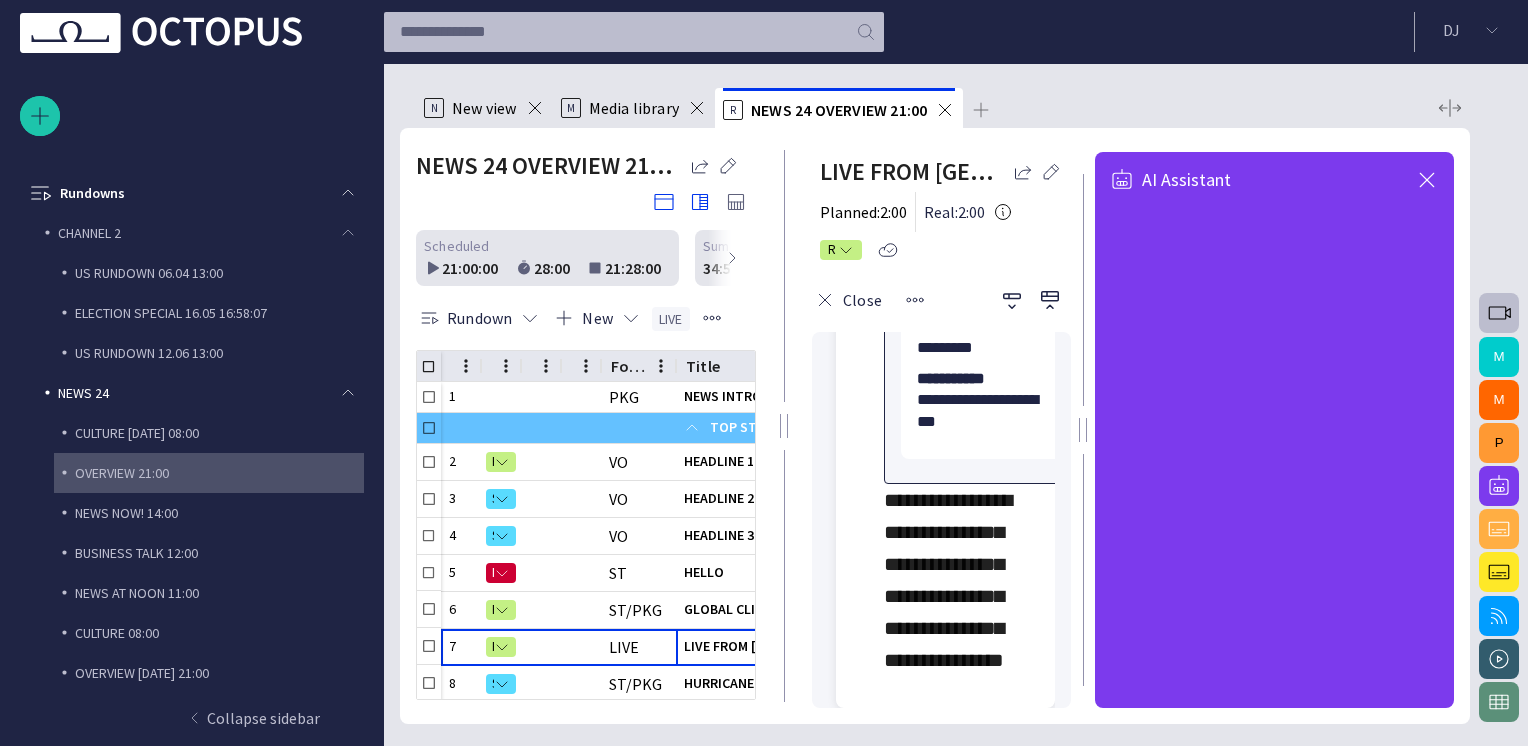 scroll, scrollTop: 946, scrollLeft: 0, axis: vertical 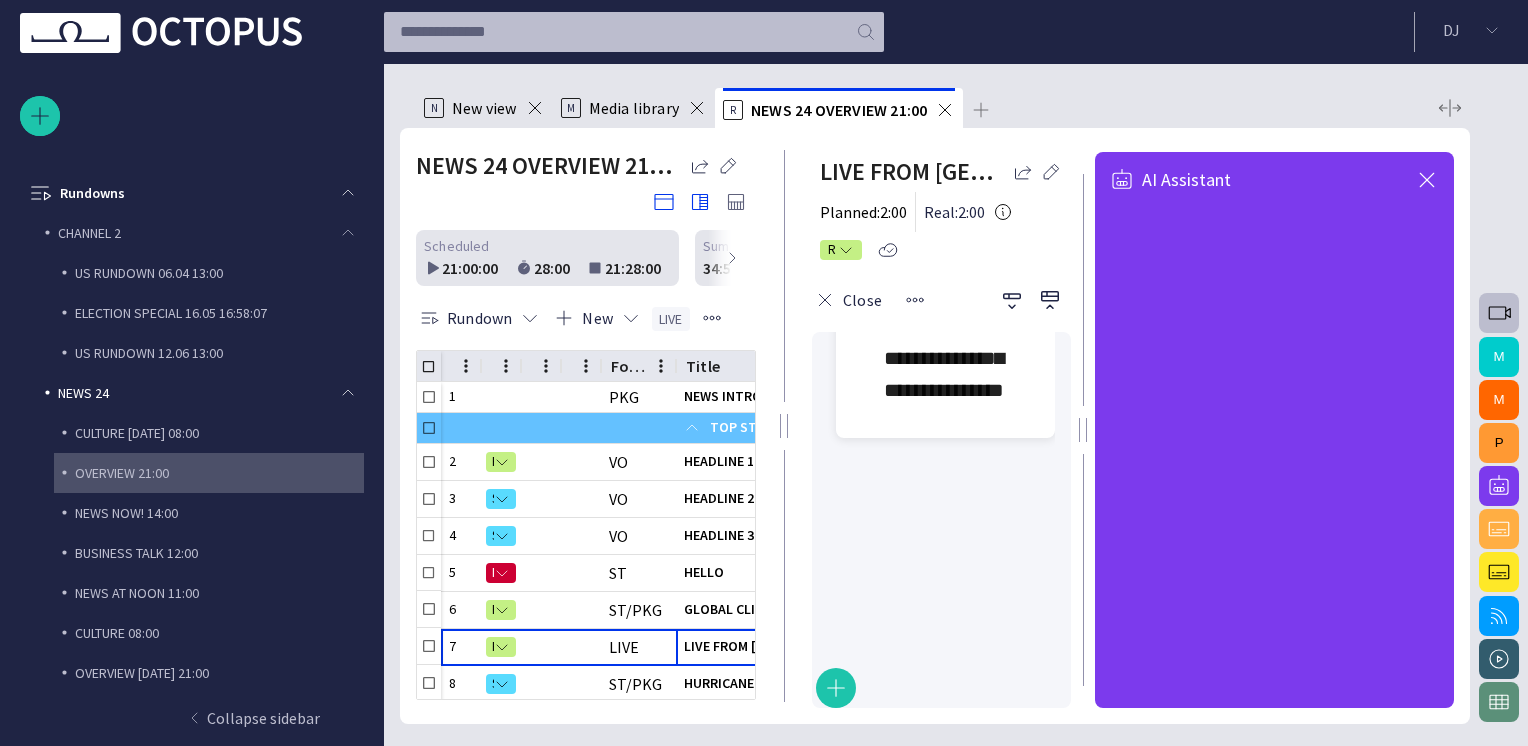 click on "**********" at bounding box center [945, -41] 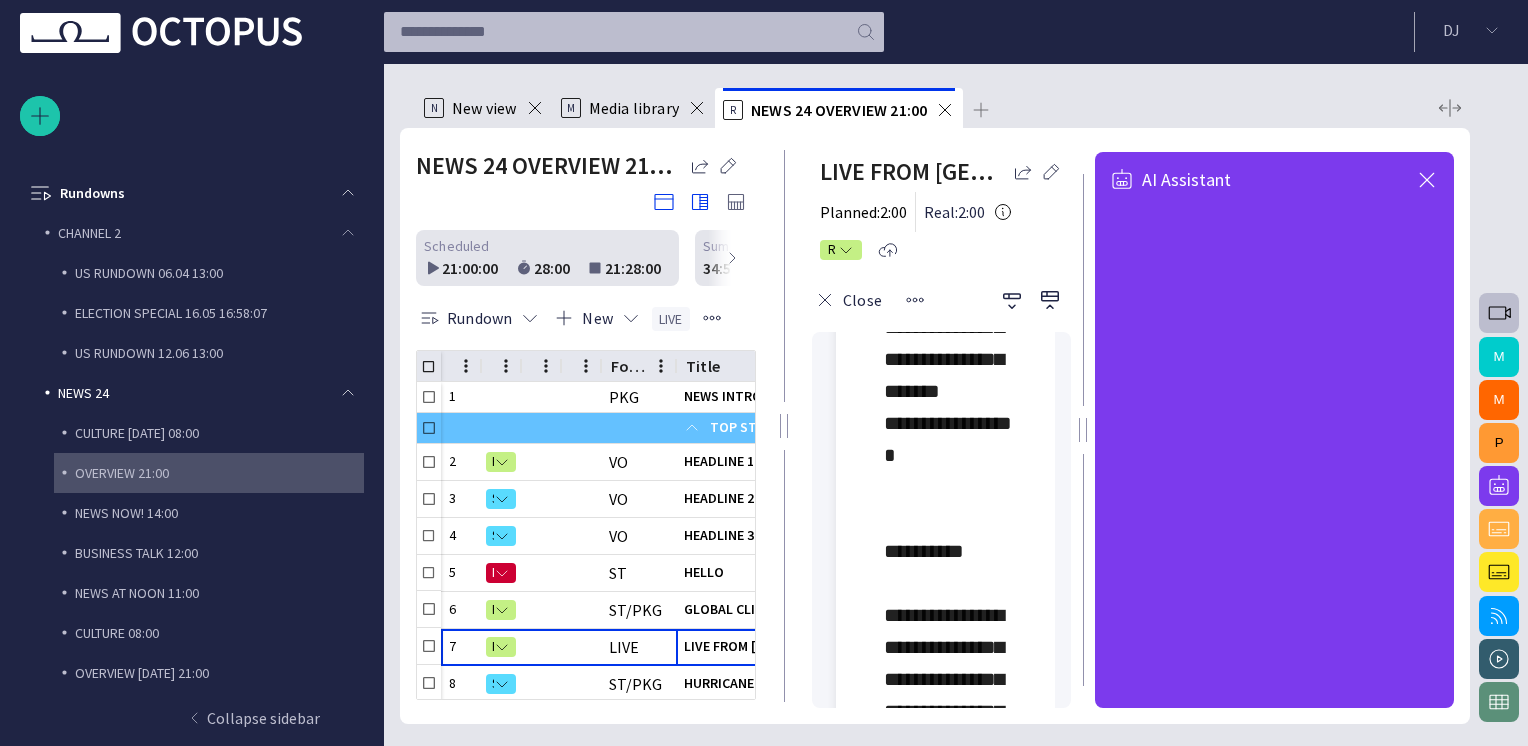 scroll, scrollTop: 1583, scrollLeft: 0, axis: vertical 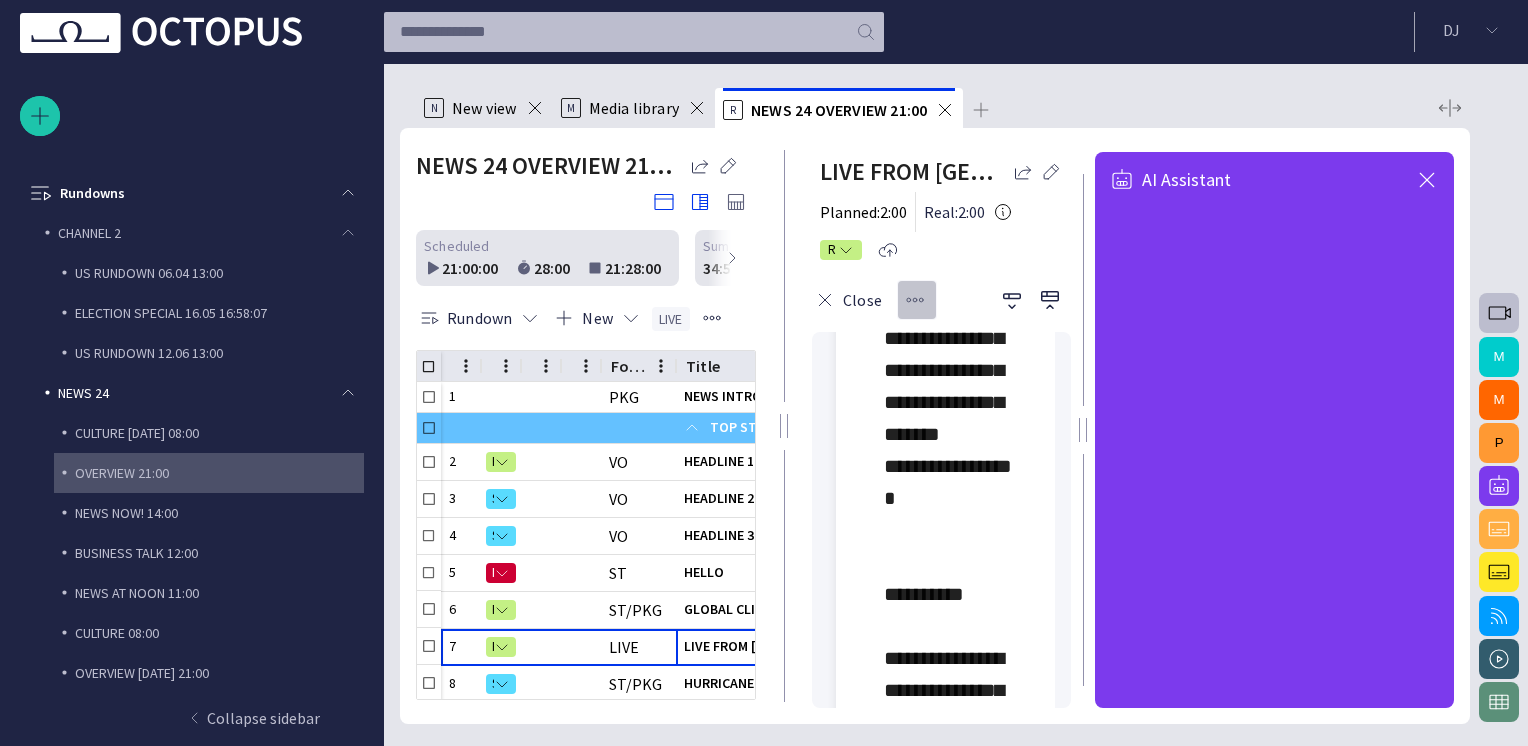 click at bounding box center [915, 300] 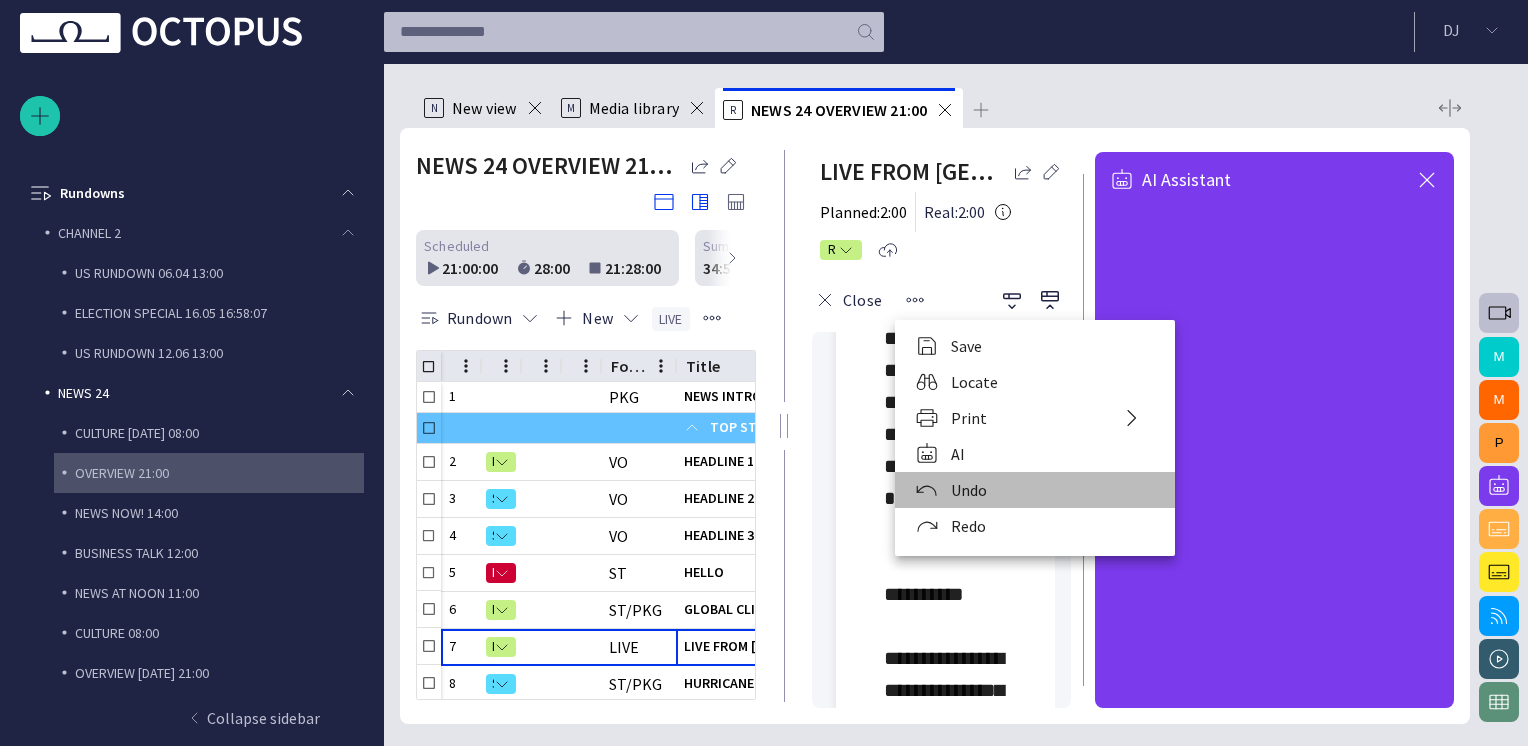 click on "Undo" at bounding box center [1035, 490] 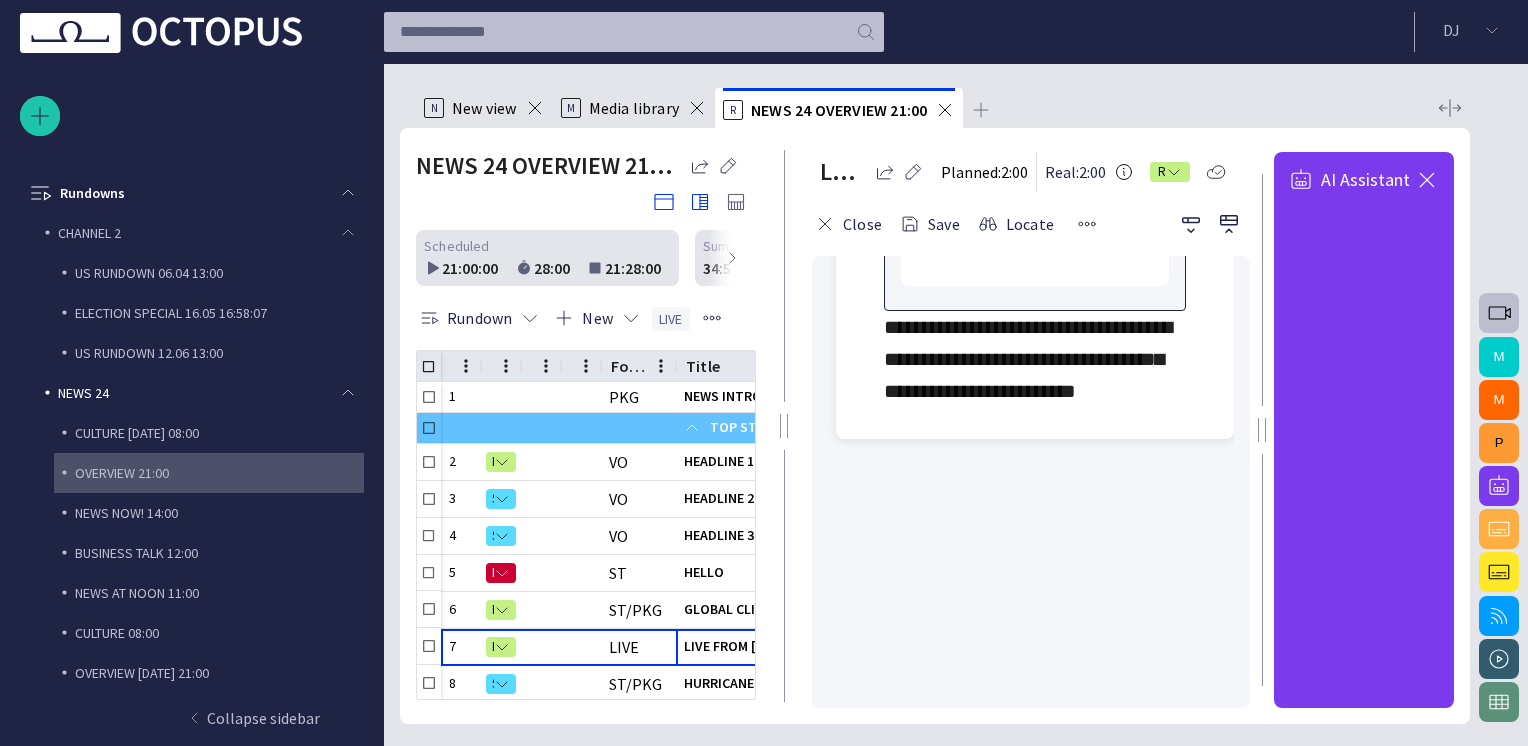 scroll, scrollTop: 534, scrollLeft: 0, axis: vertical 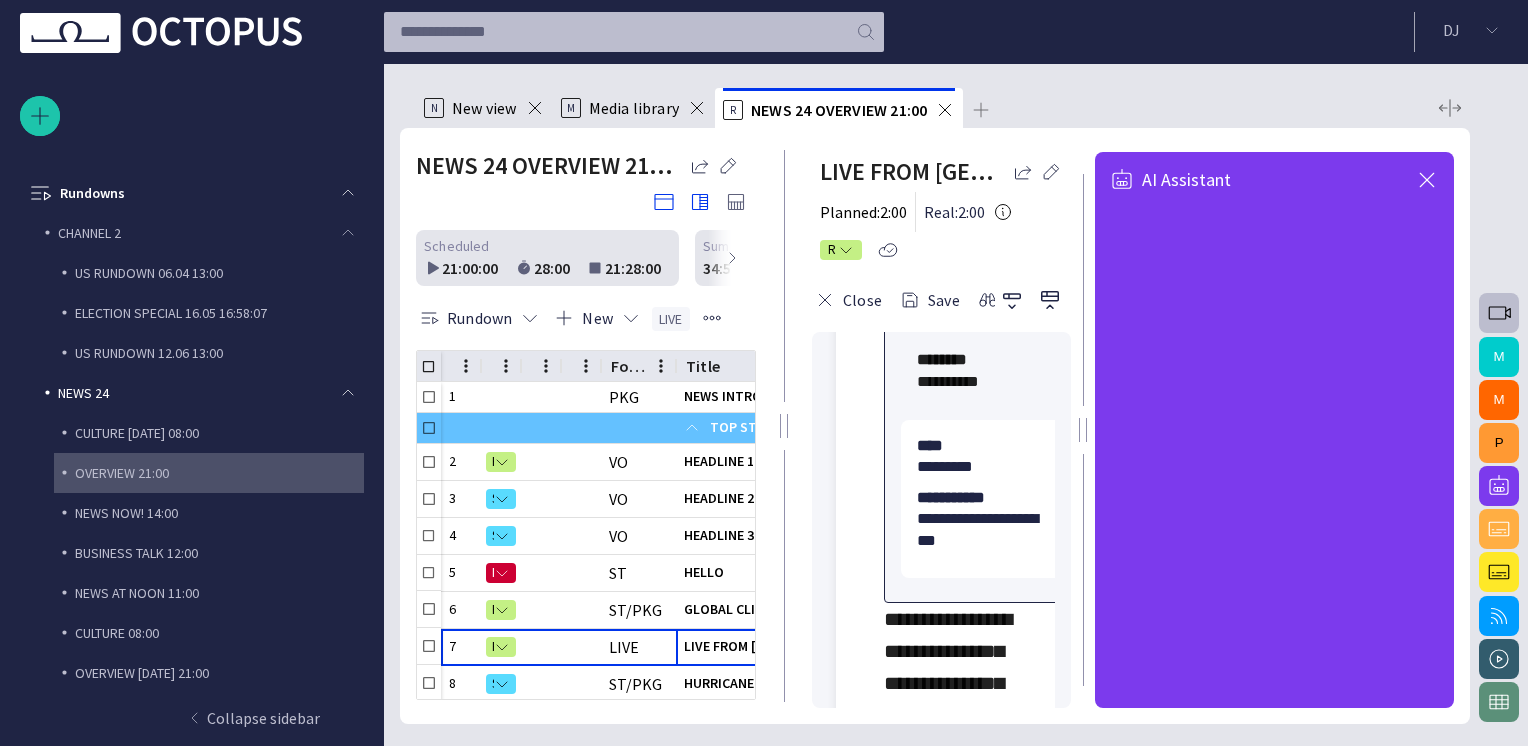 drag, startPoint x: 1269, startPoint y: 478, endPoint x: 1076, endPoint y: 498, distance: 194.03351 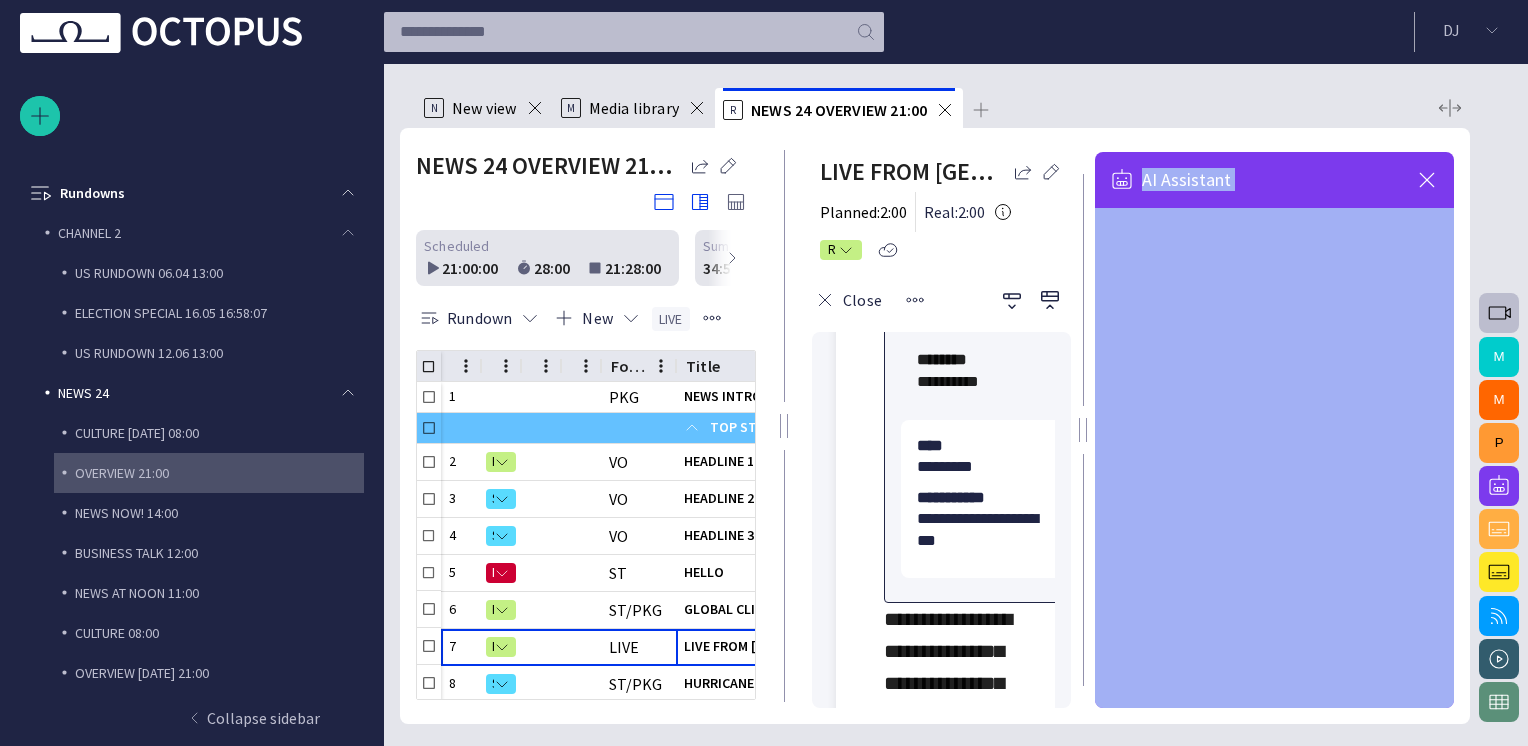 click on "**********" at bounding box center (1133, 426) 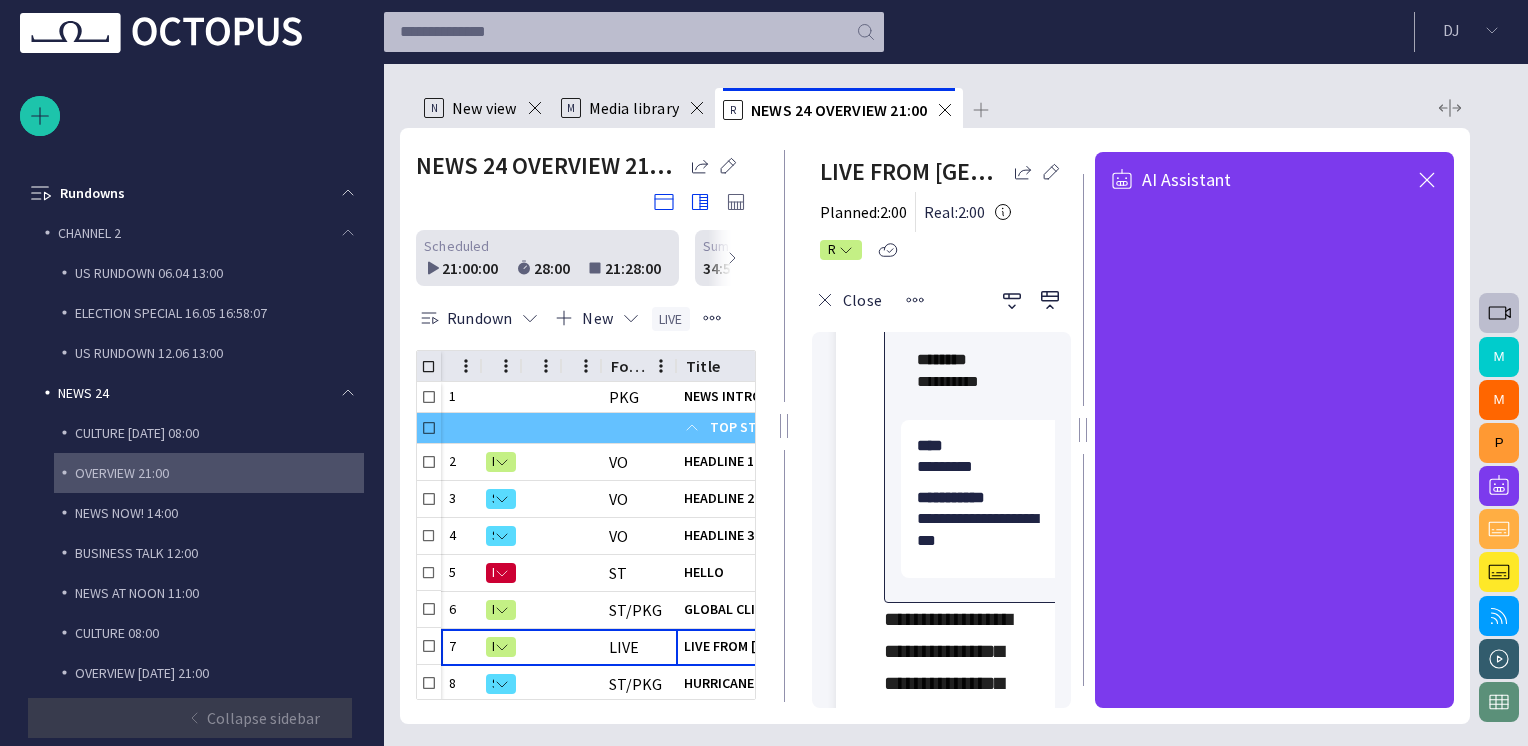 click on "Collapse sidebar" at bounding box center (267, 718) 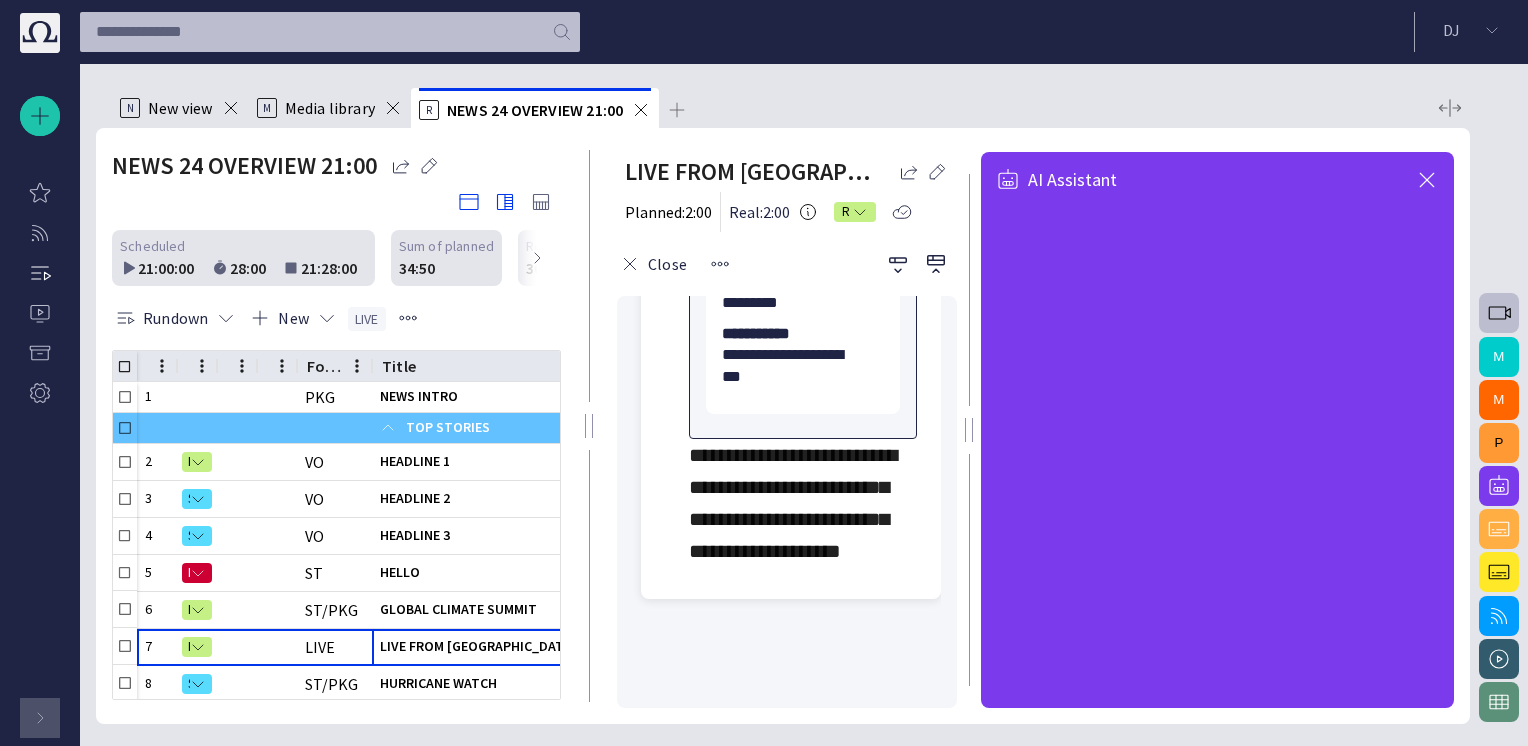 scroll, scrollTop: 0, scrollLeft: 0, axis: both 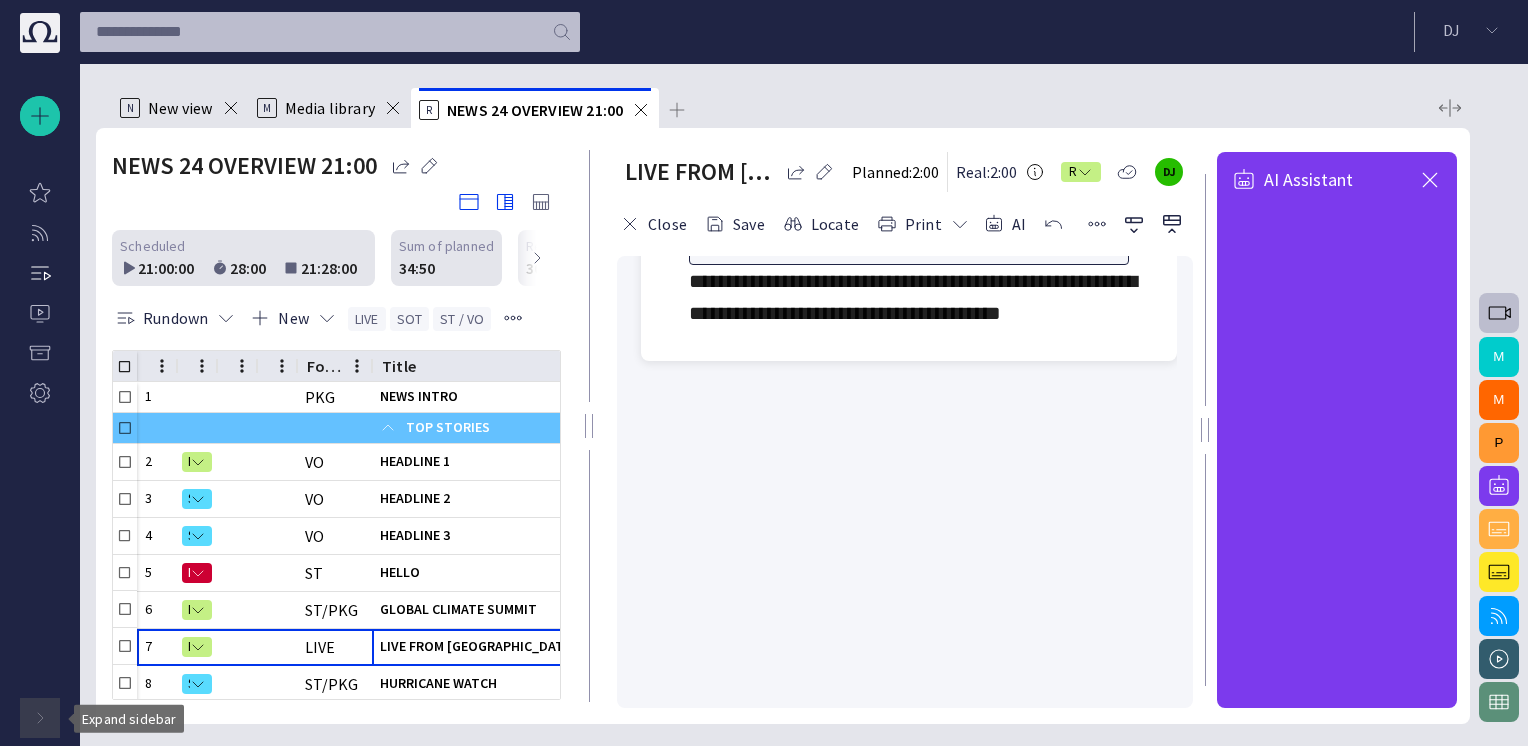 click at bounding box center [40, 718] 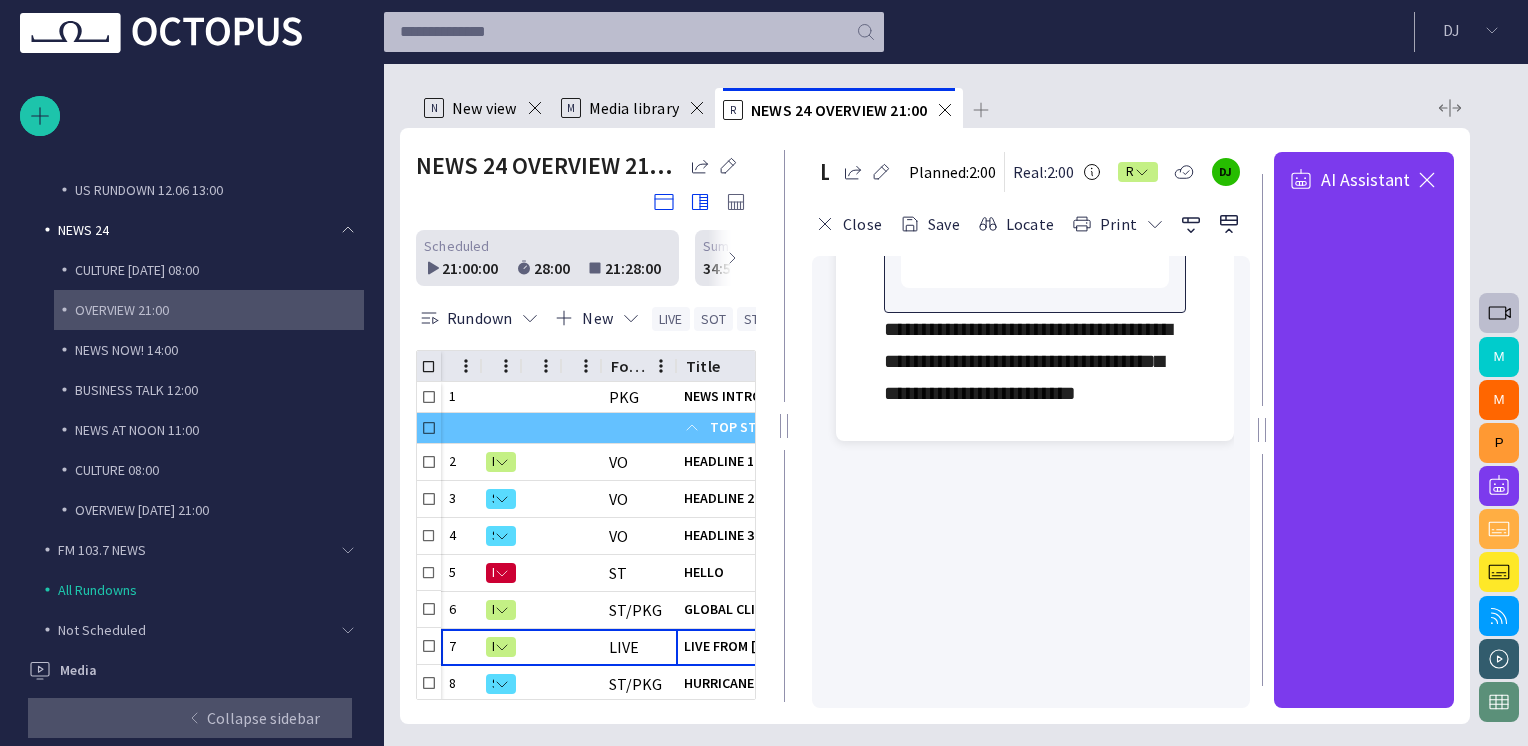 scroll, scrollTop: 280, scrollLeft: 0, axis: vertical 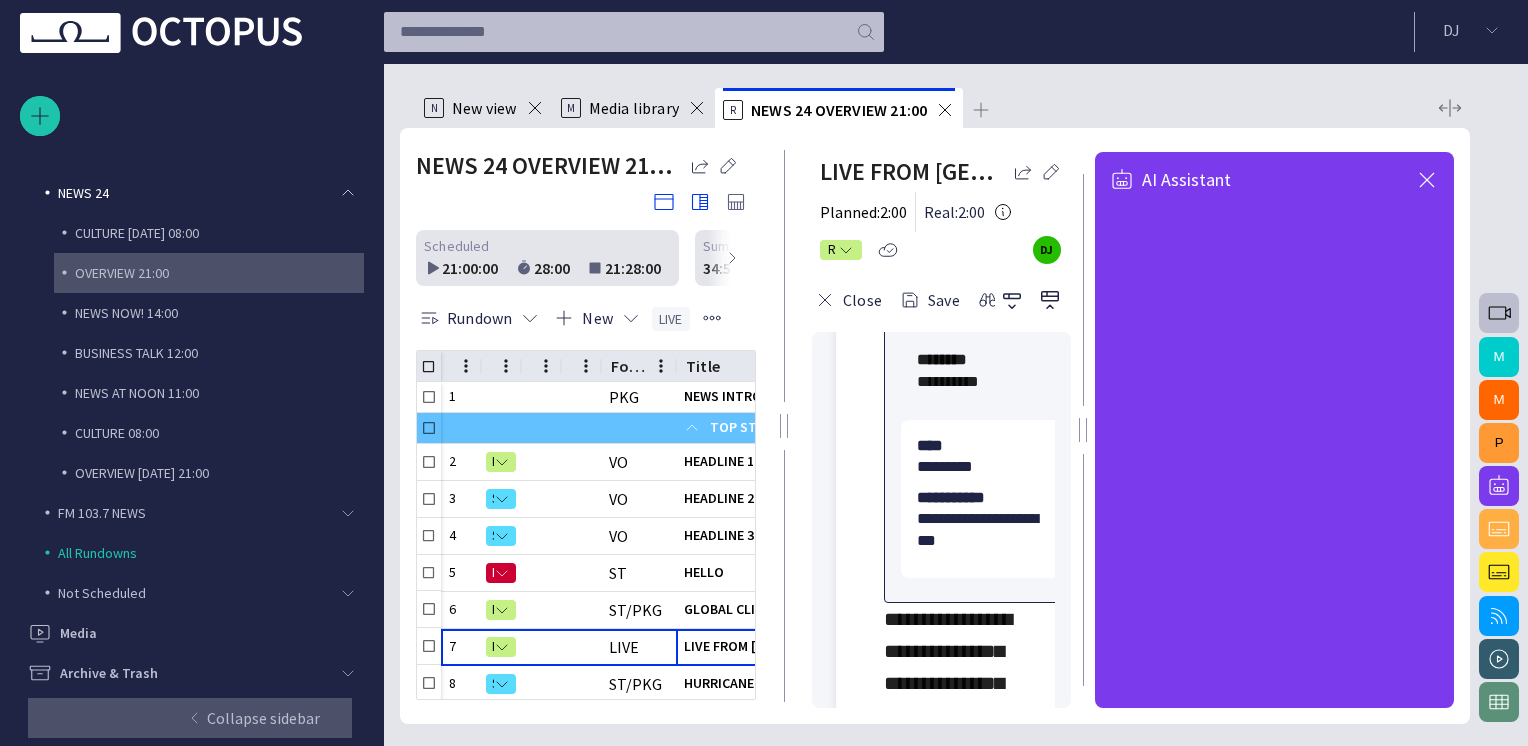 drag, startPoint x: 1256, startPoint y: 352, endPoint x: 1088, endPoint y: 374, distance: 169.43436 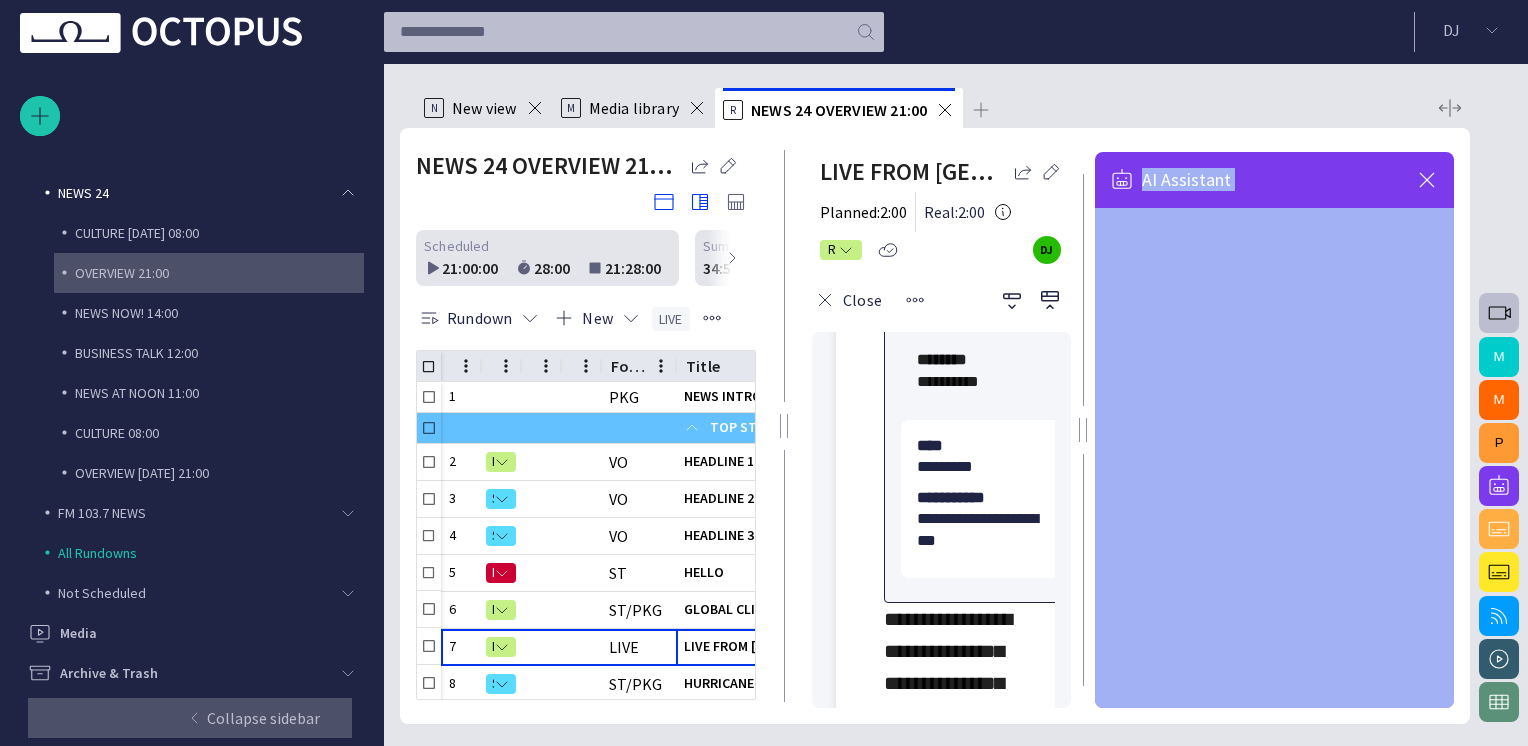 click on "AI Assistant" at bounding box center [1275, 180] 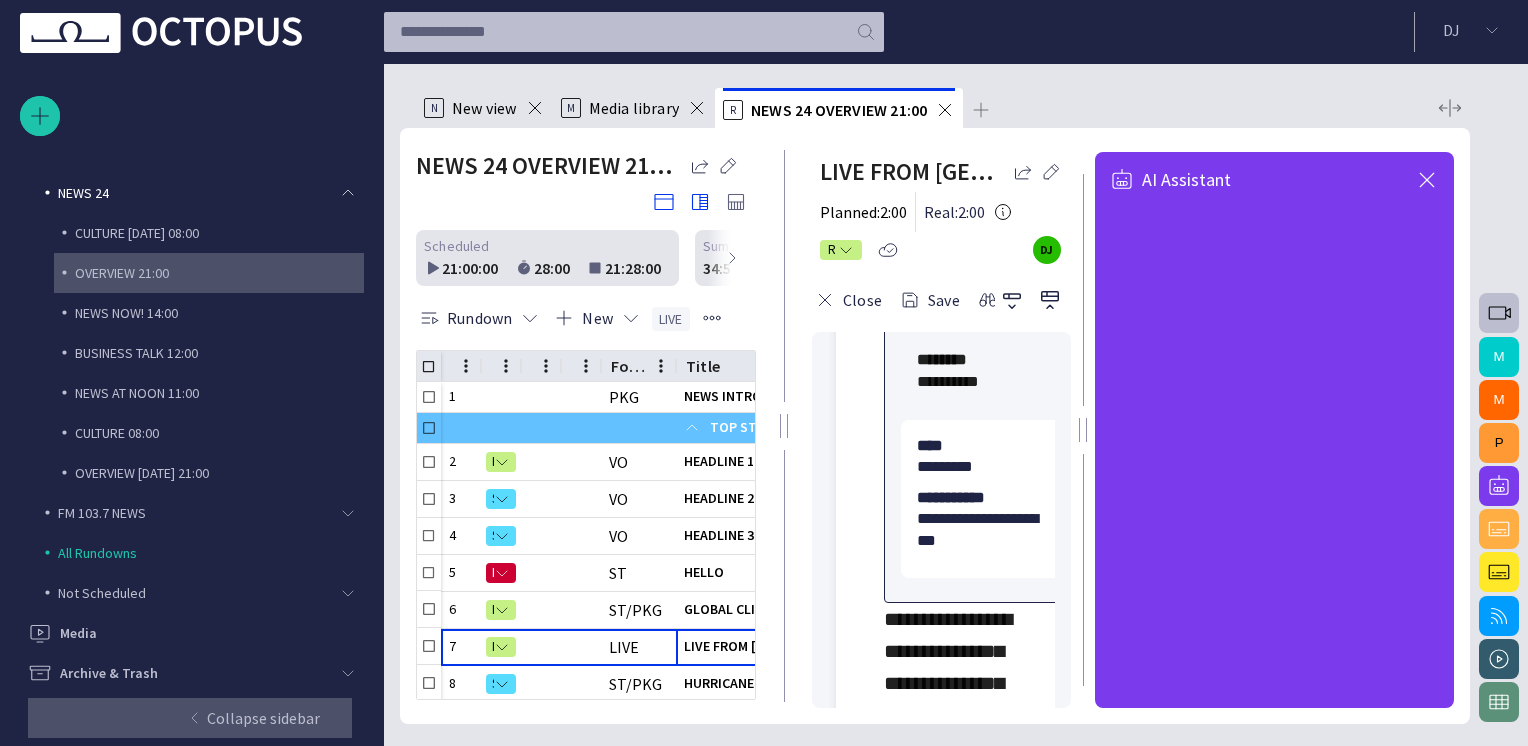 drag, startPoint x: 1269, startPoint y: 447, endPoint x: 1140, endPoint y: 474, distance: 131.7953 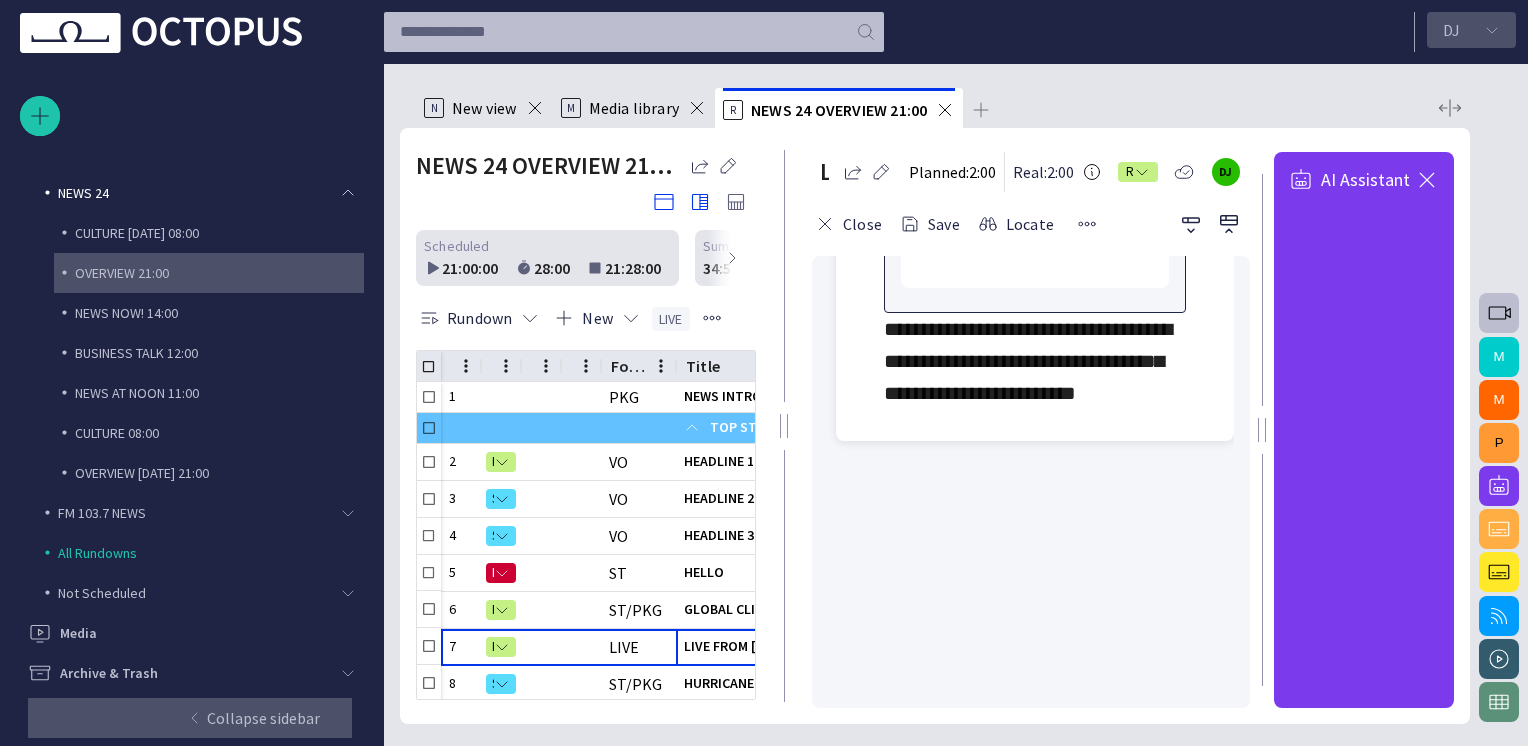 click at bounding box center (1492, 30) 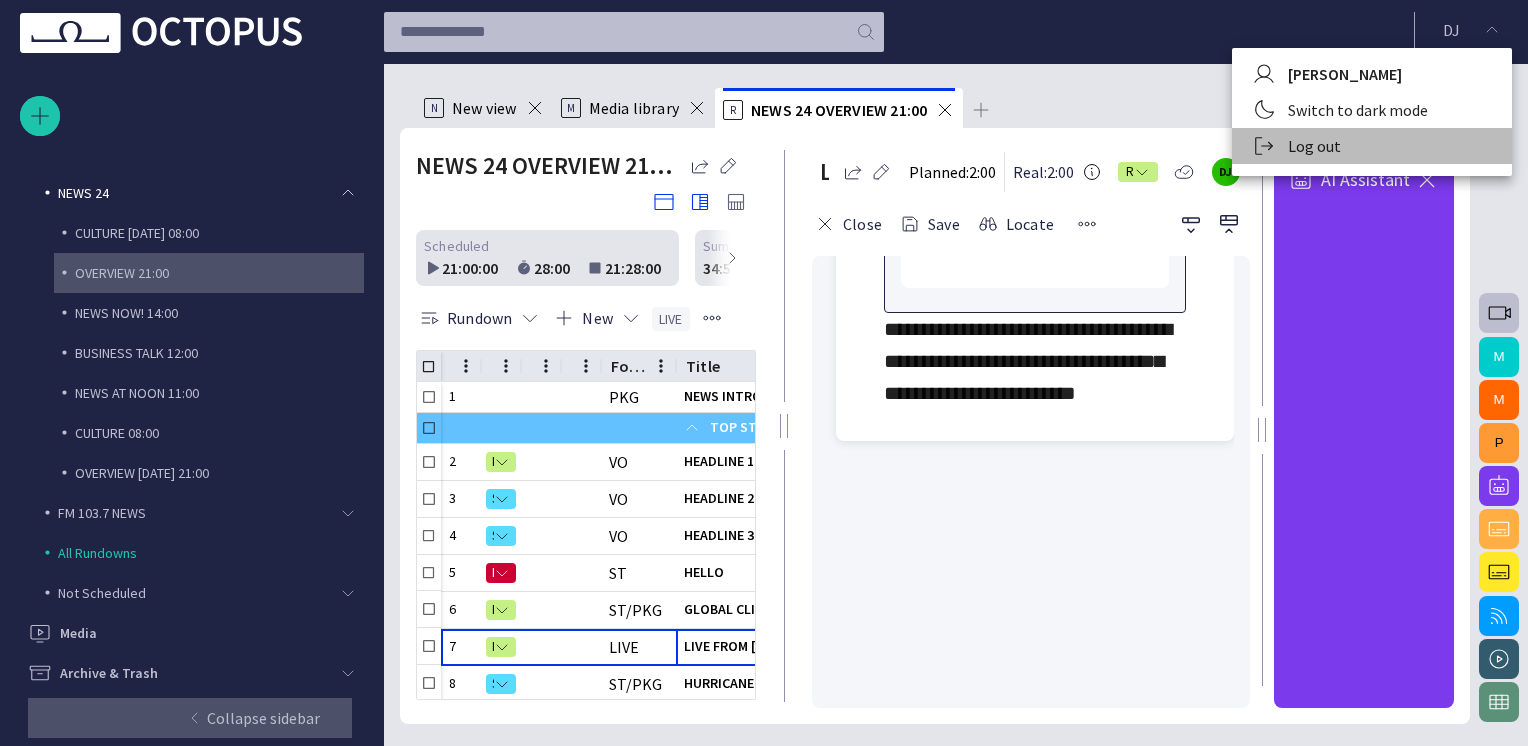 click on "Log out" at bounding box center (1372, 146) 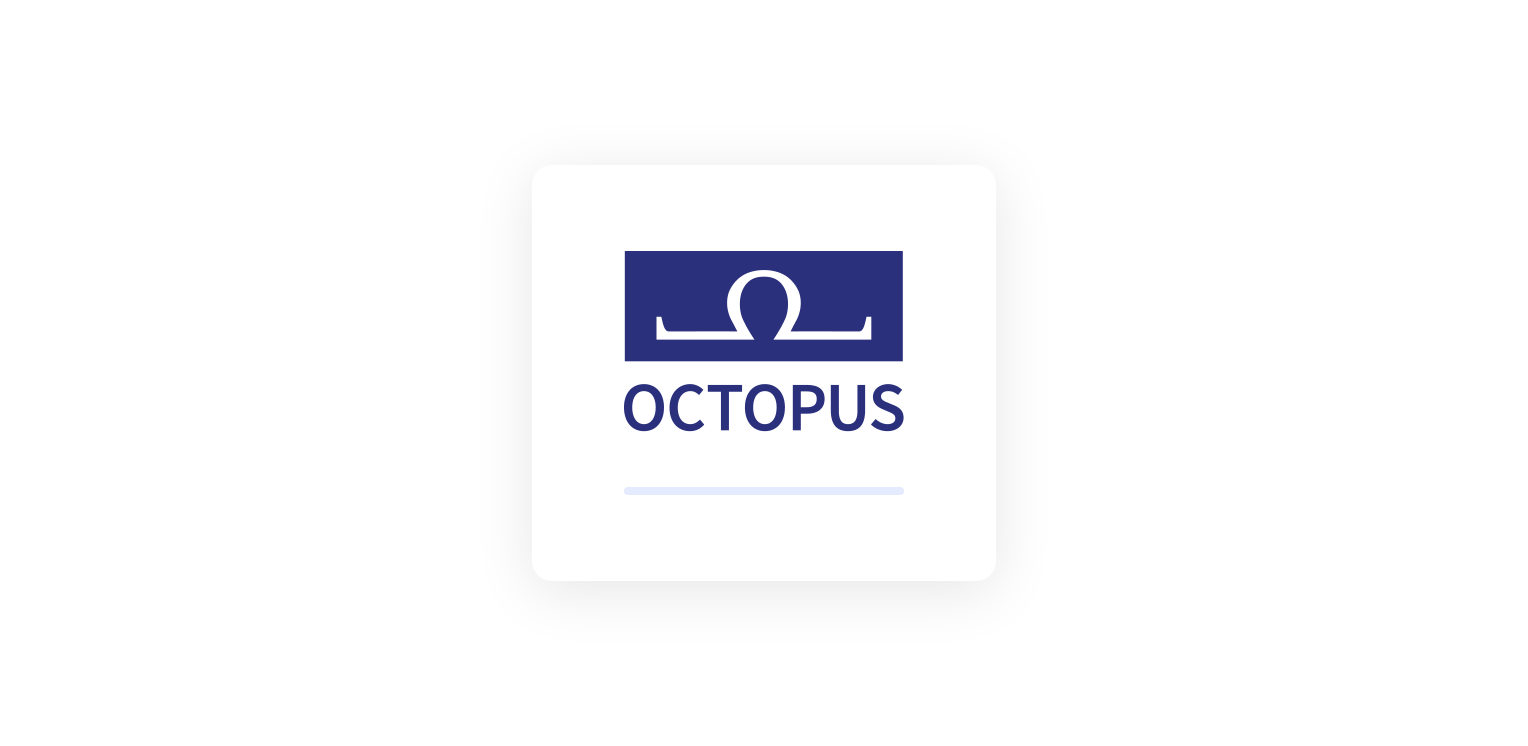 scroll, scrollTop: 0, scrollLeft: 0, axis: both 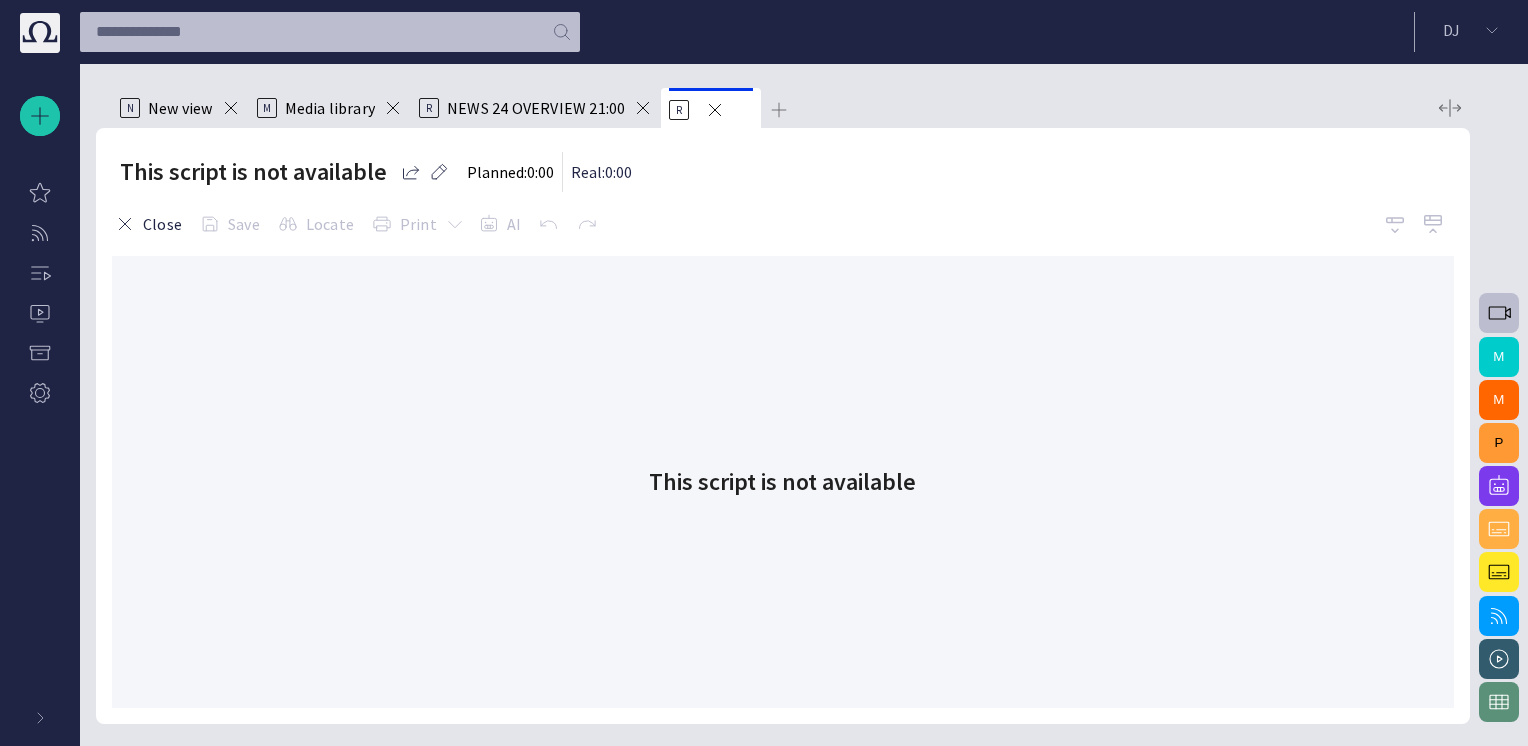 click on "This script is not available" at bounding box center (783, 482) 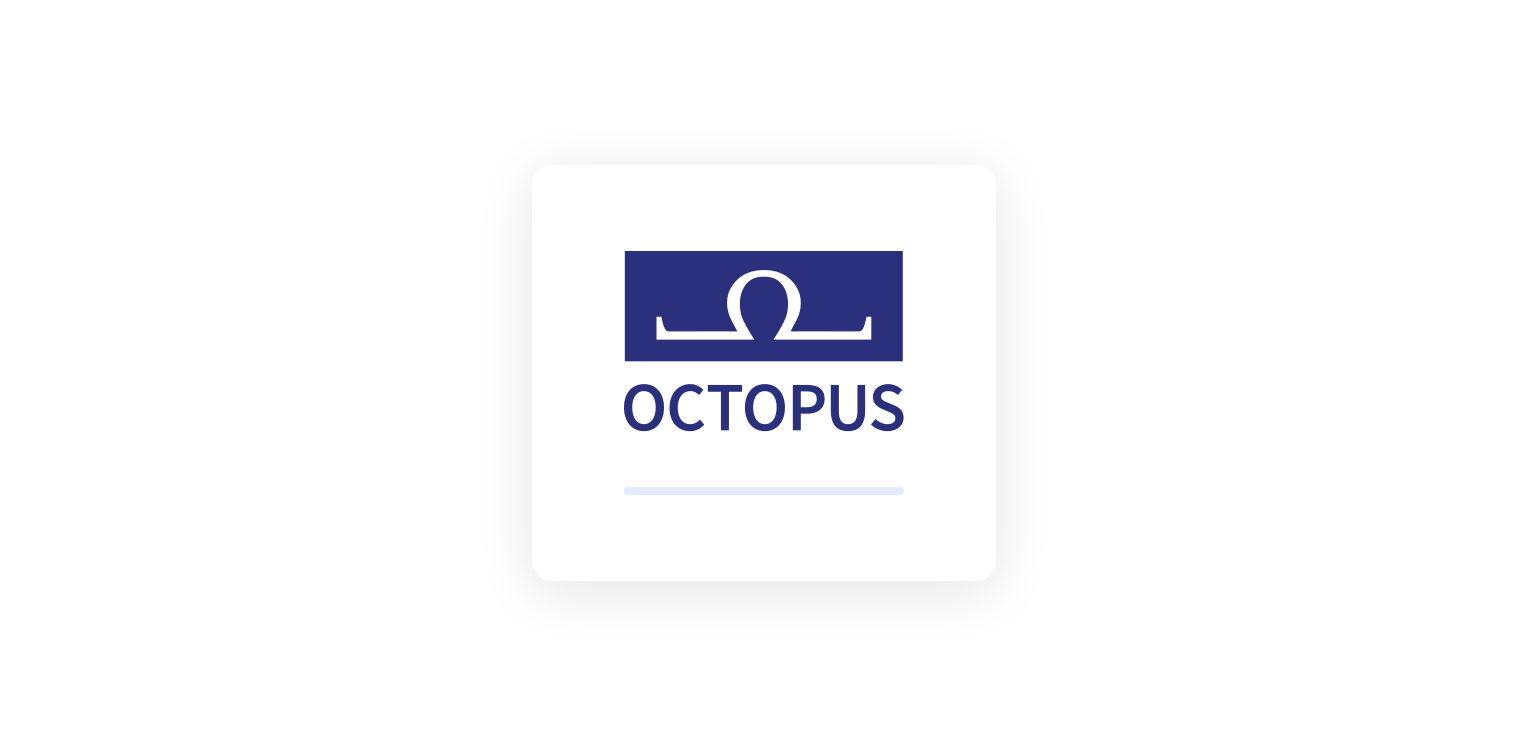 scroll, scrollTop: 0, scrollLeft: 0, axis: both 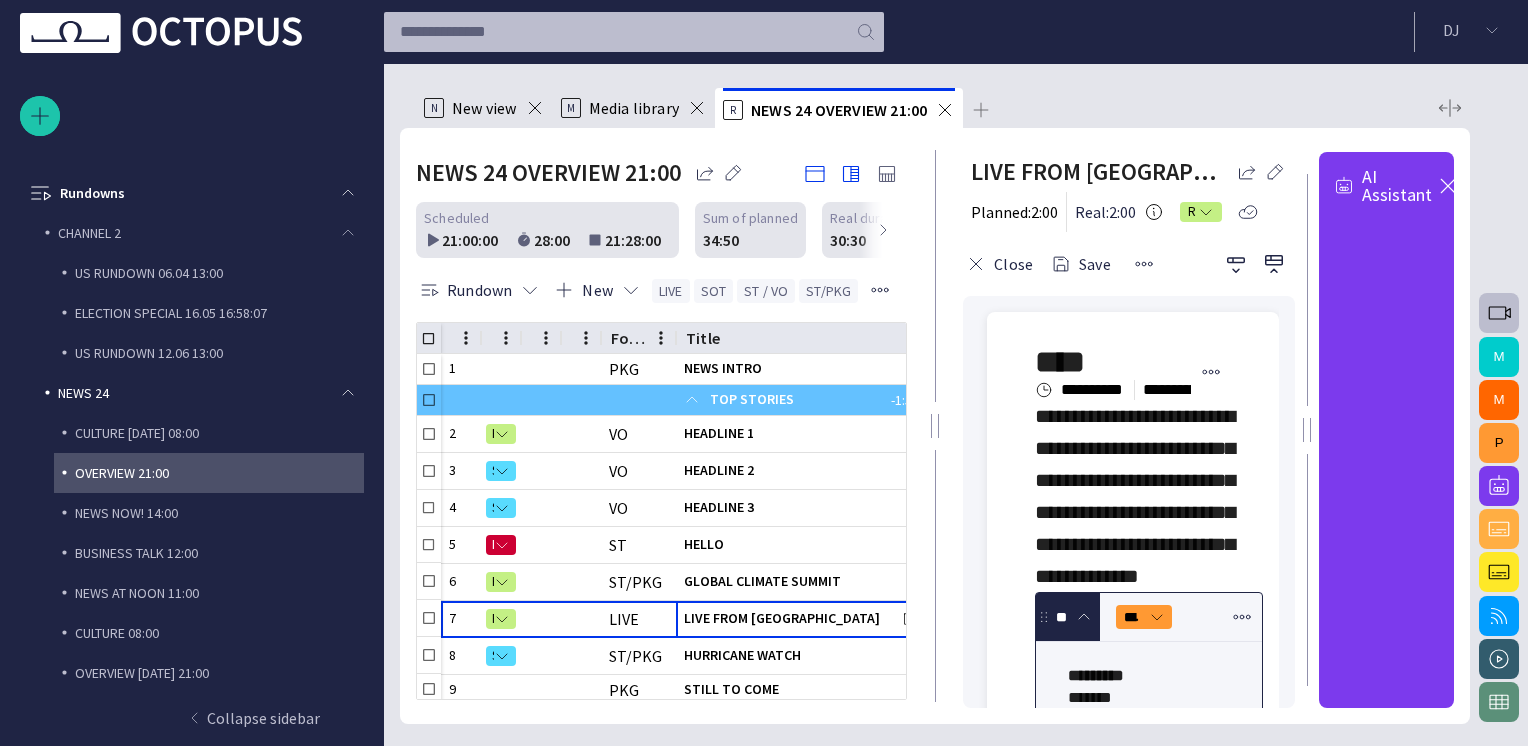 click on "Media library" at bounding box center (634, 108) 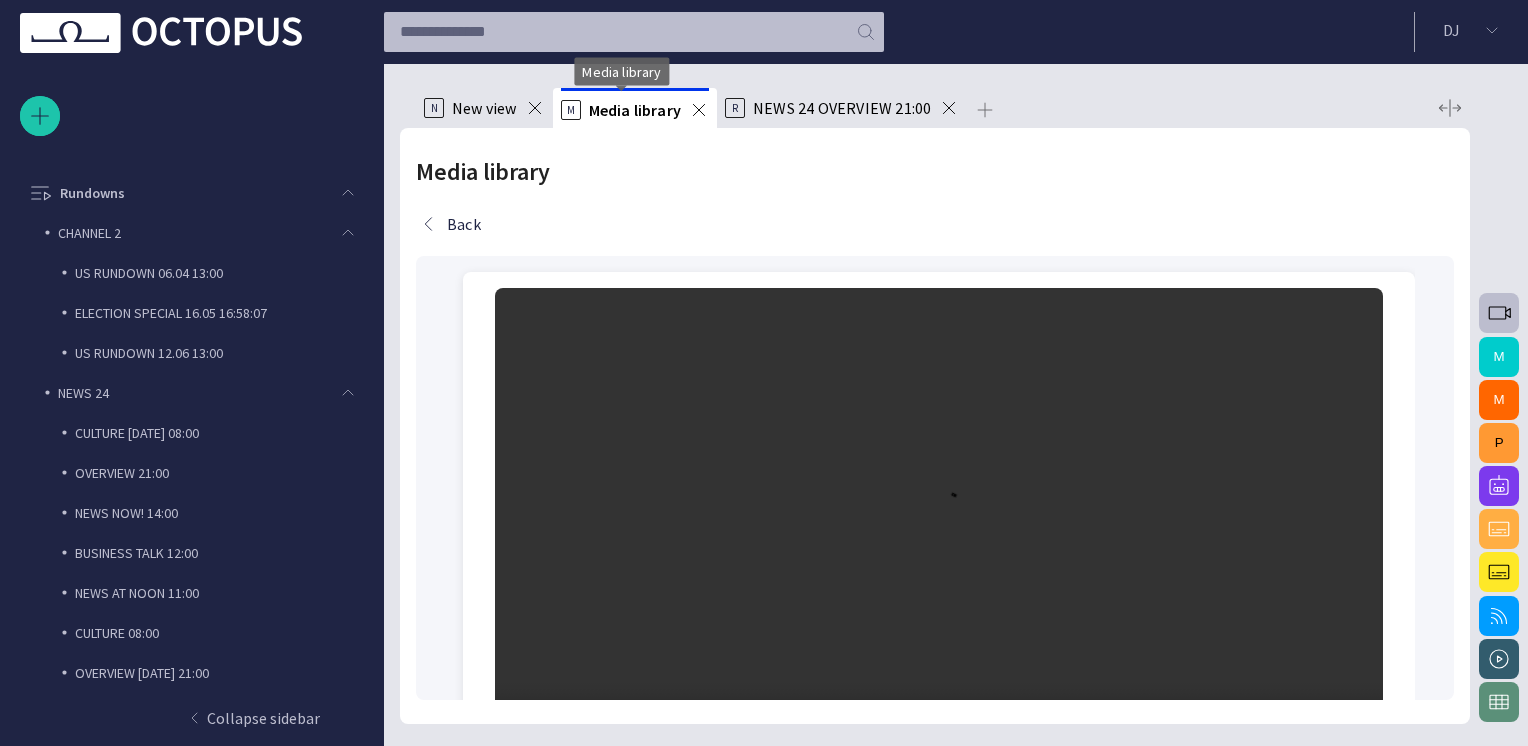 scroll, scrollTop: 314, scrollLeft: 0, axis: vertical 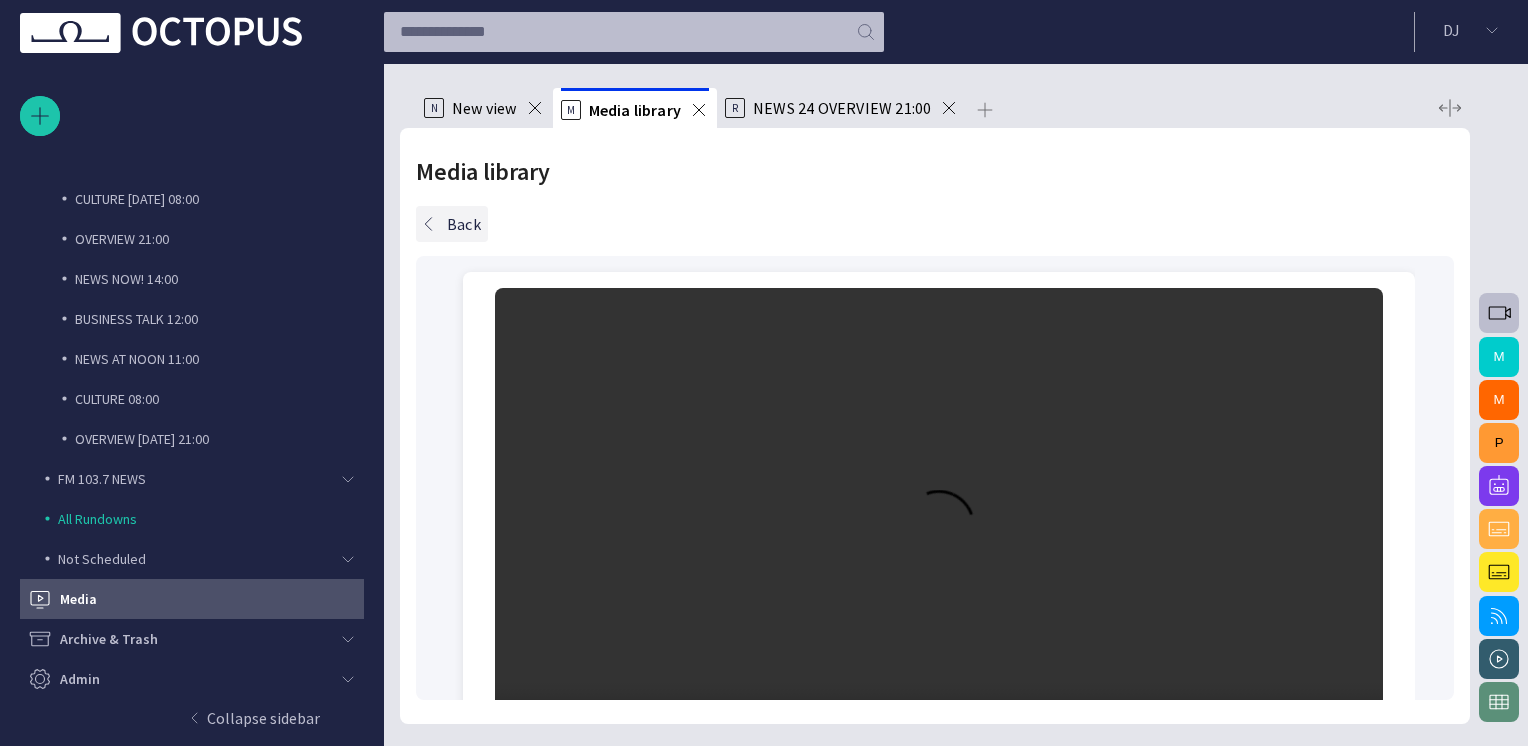 click on "Back" at bounding box center [452, 224] 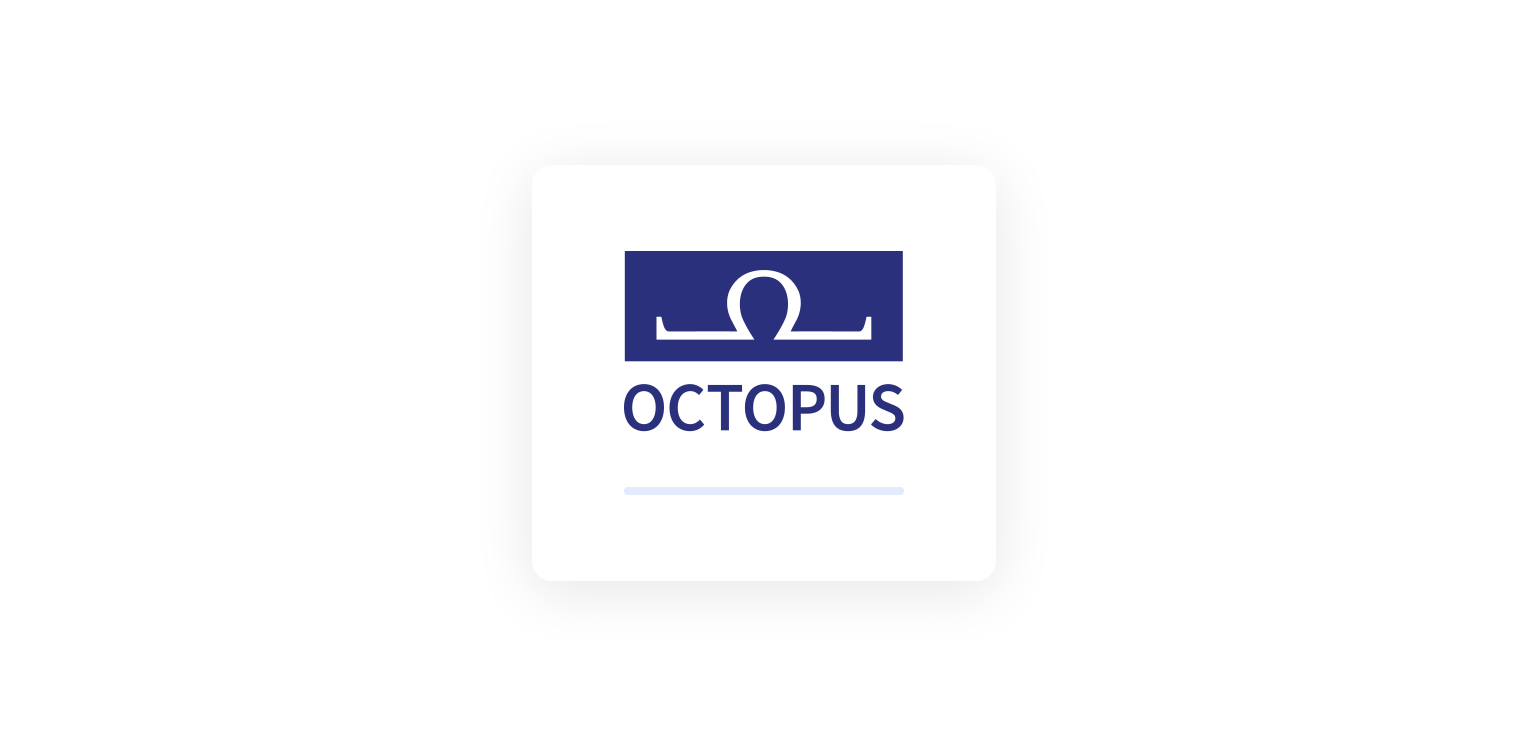 scroll, scrollTop: 0, scrollLeft: 0, axis: both 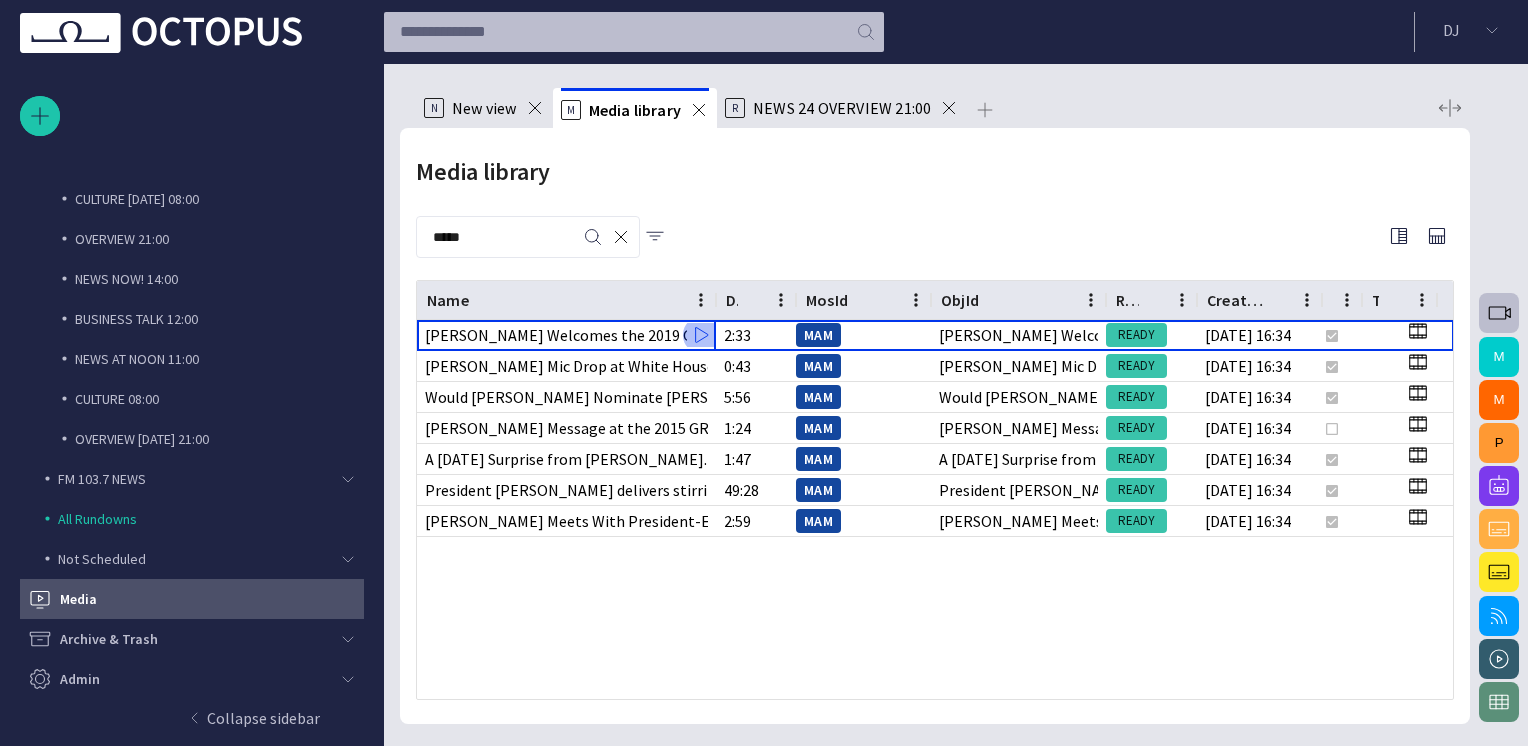 click at bounding box center [621, 237] 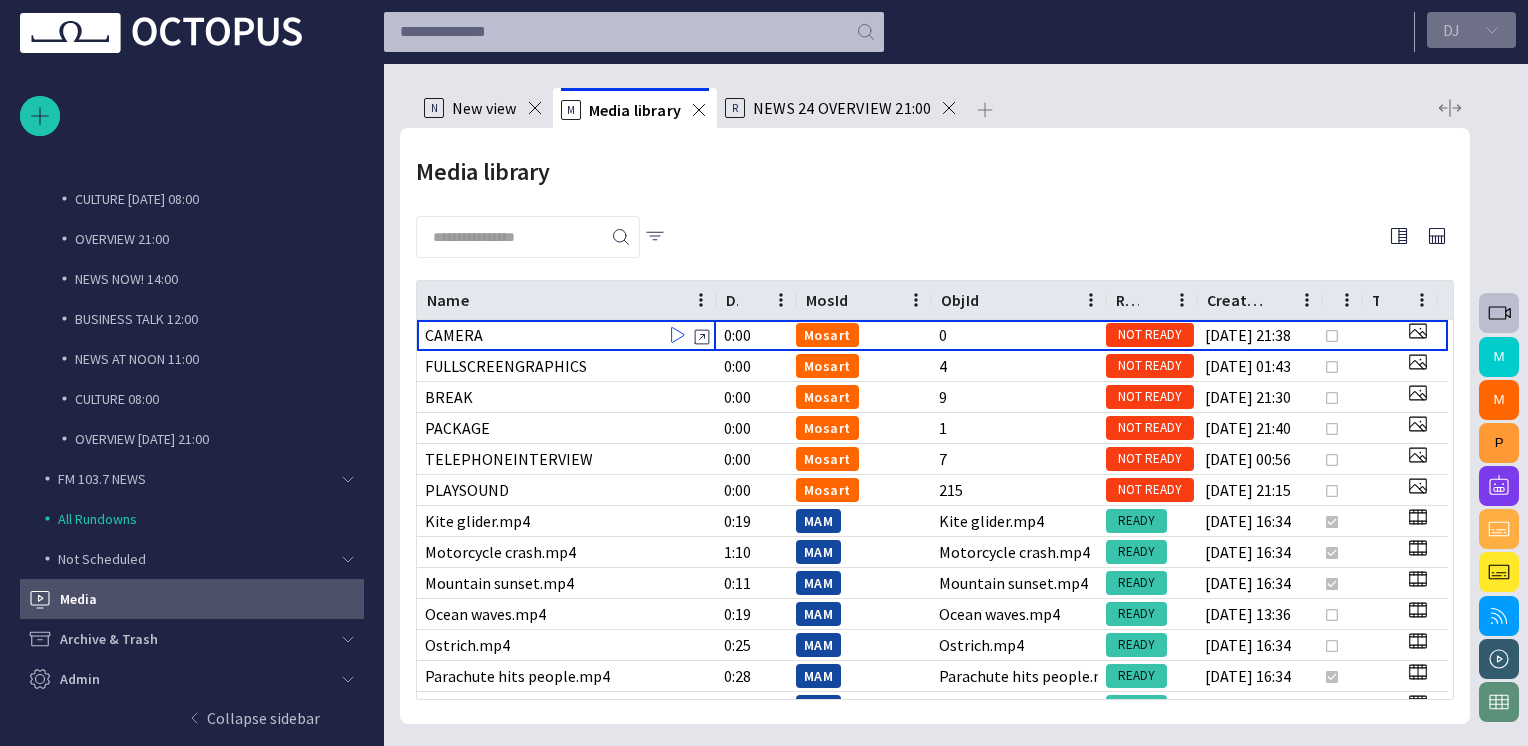 click at bounding box center (1492, 30) 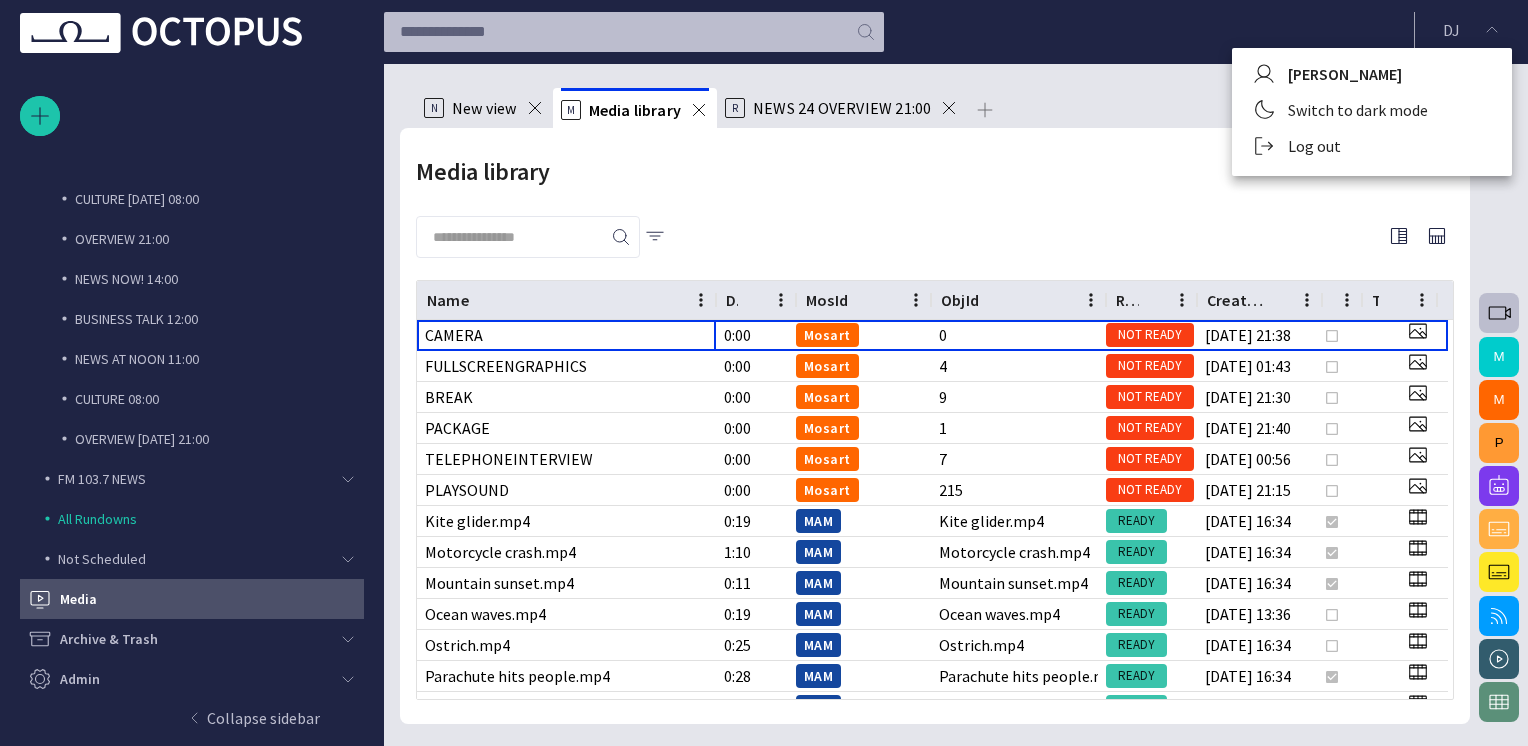 click on "Log out" at bounding box center (1372, 146) 